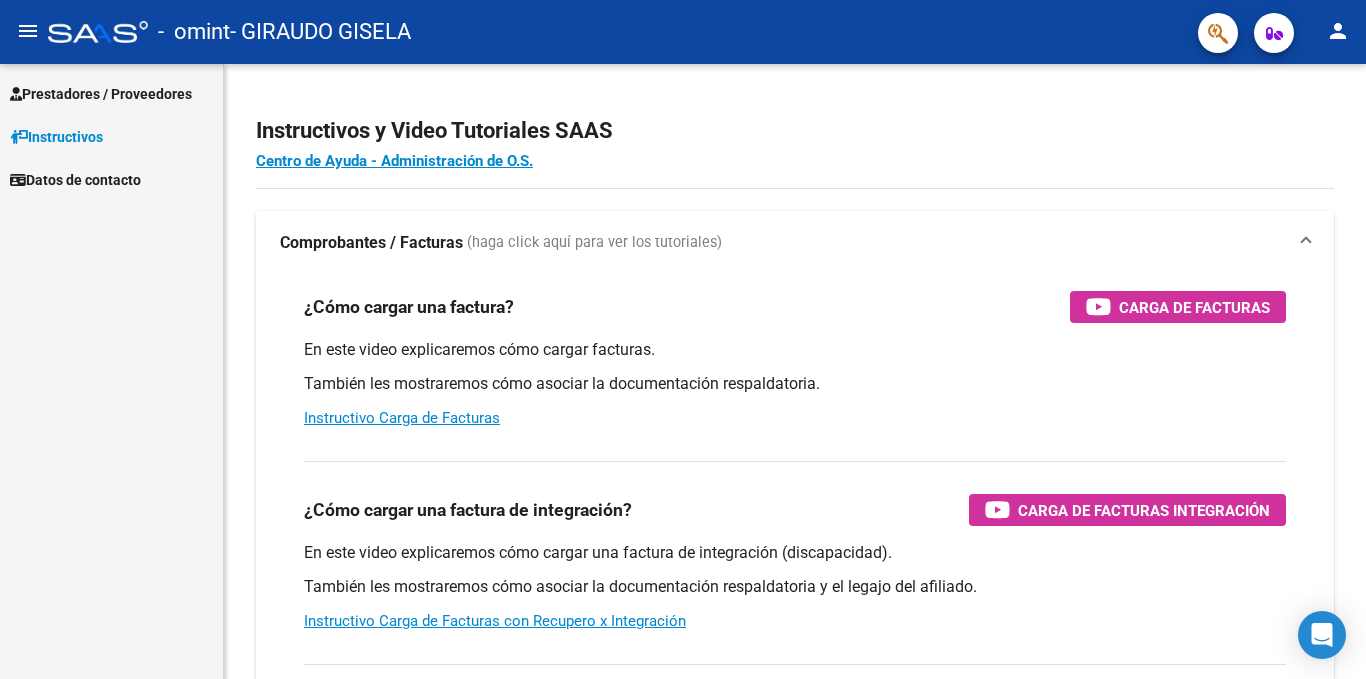scroll, scrollTop: 0, scrollLeft: 0, axis: both 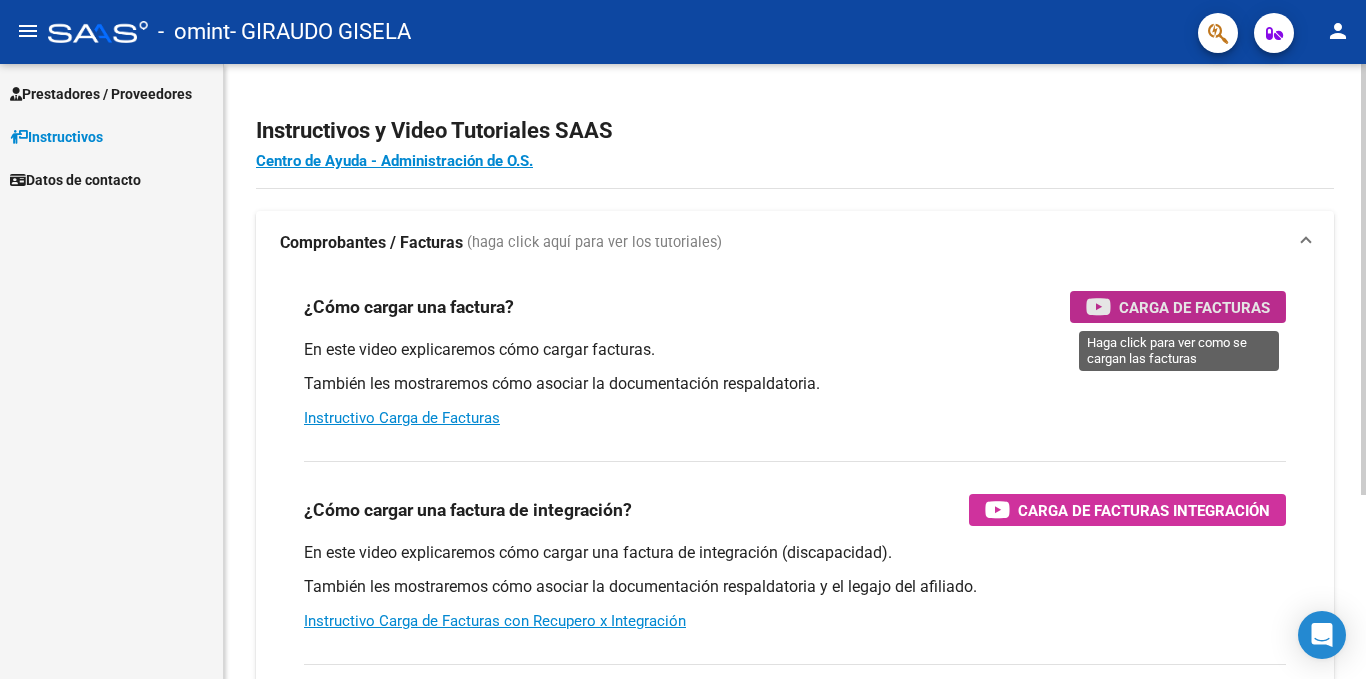 click on "Carga de Facturas" at bounding box center (1194, 307) 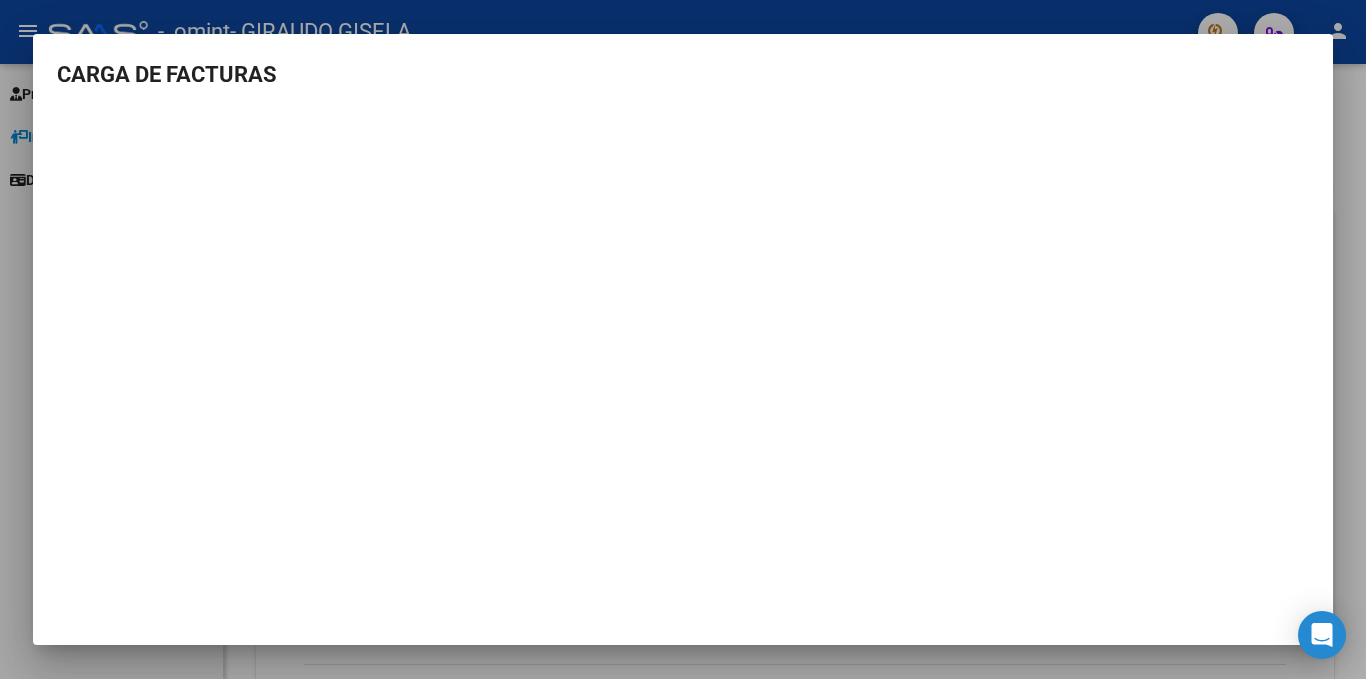 click on "CARGA DE FACTURAS" at bounding box center (683, 339) 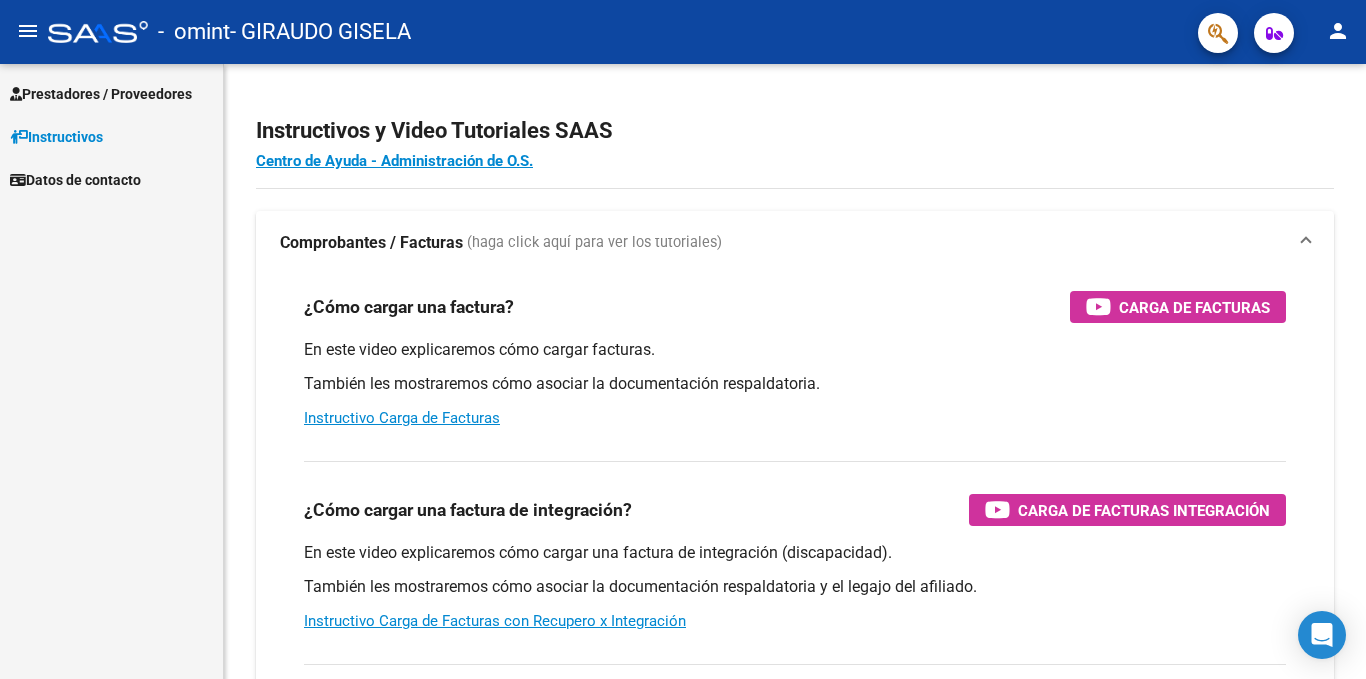 click on "Prestadores / Proveedores" at bounding box center [101, 94] 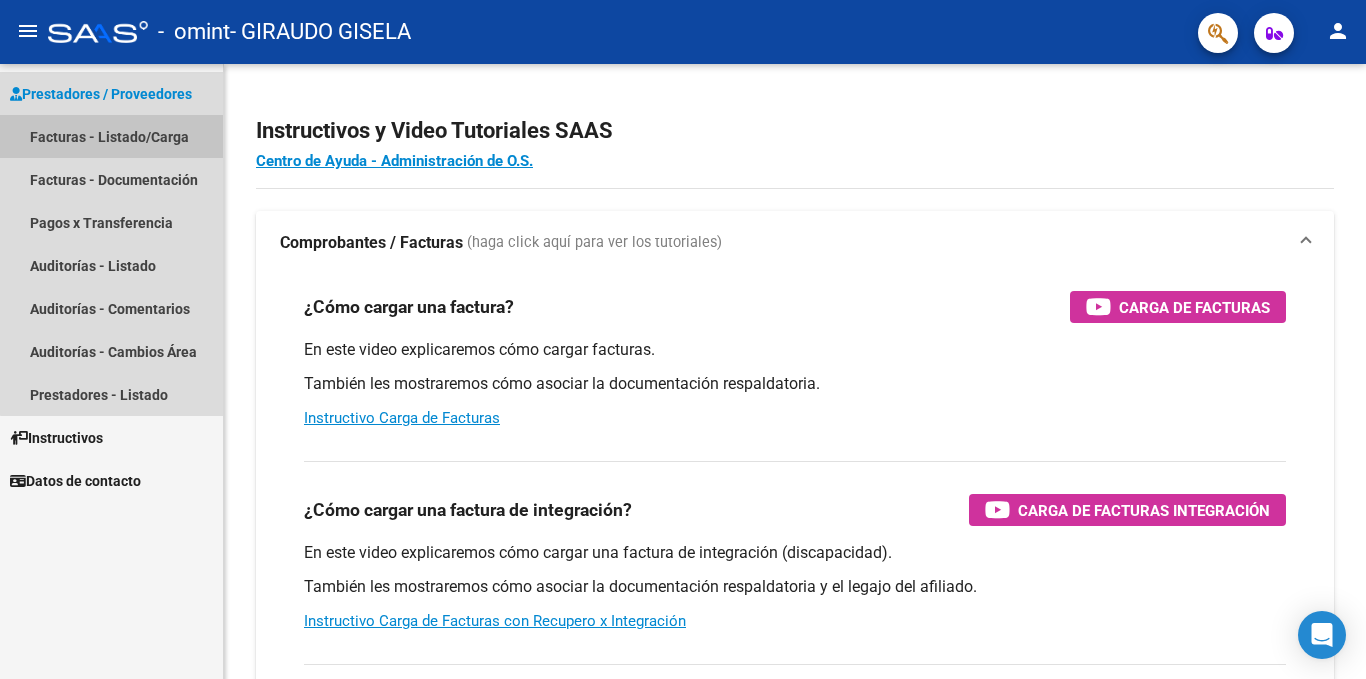 click on "Facturas - Listado/Carga" at bounding box center (111, 136) 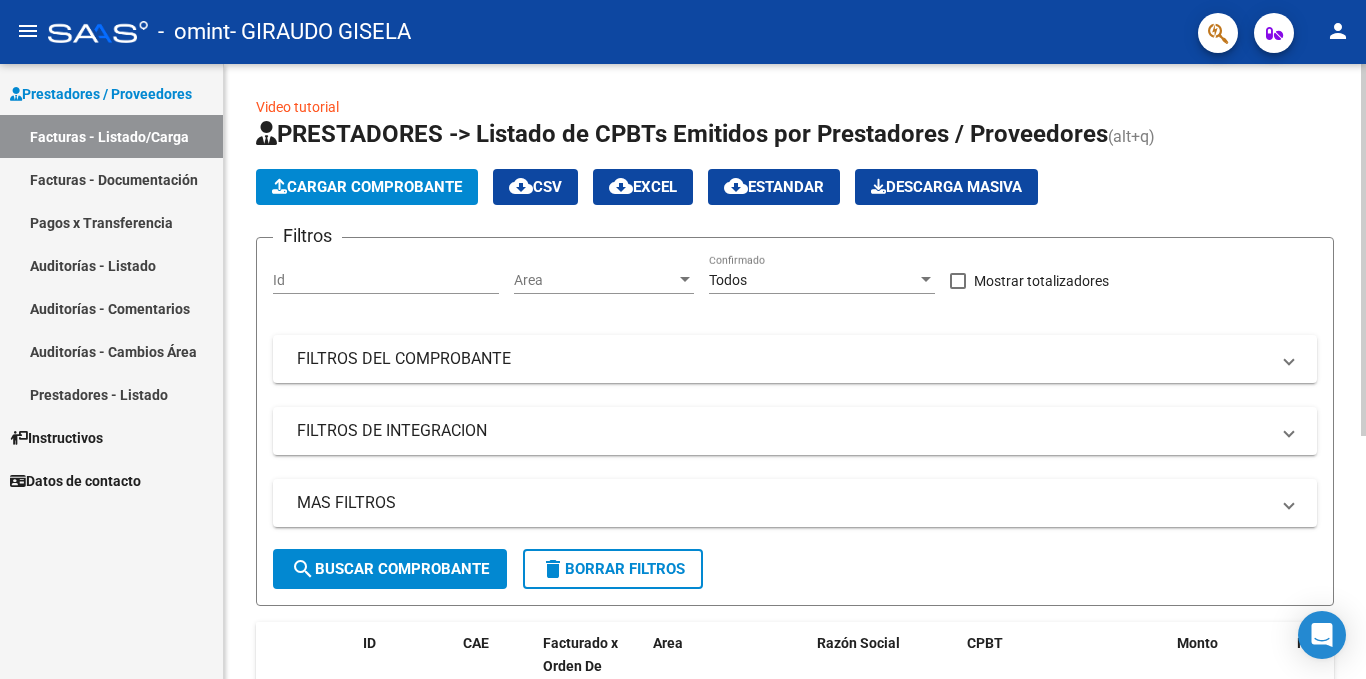 click on "Id" at bounding box center (386, 280) 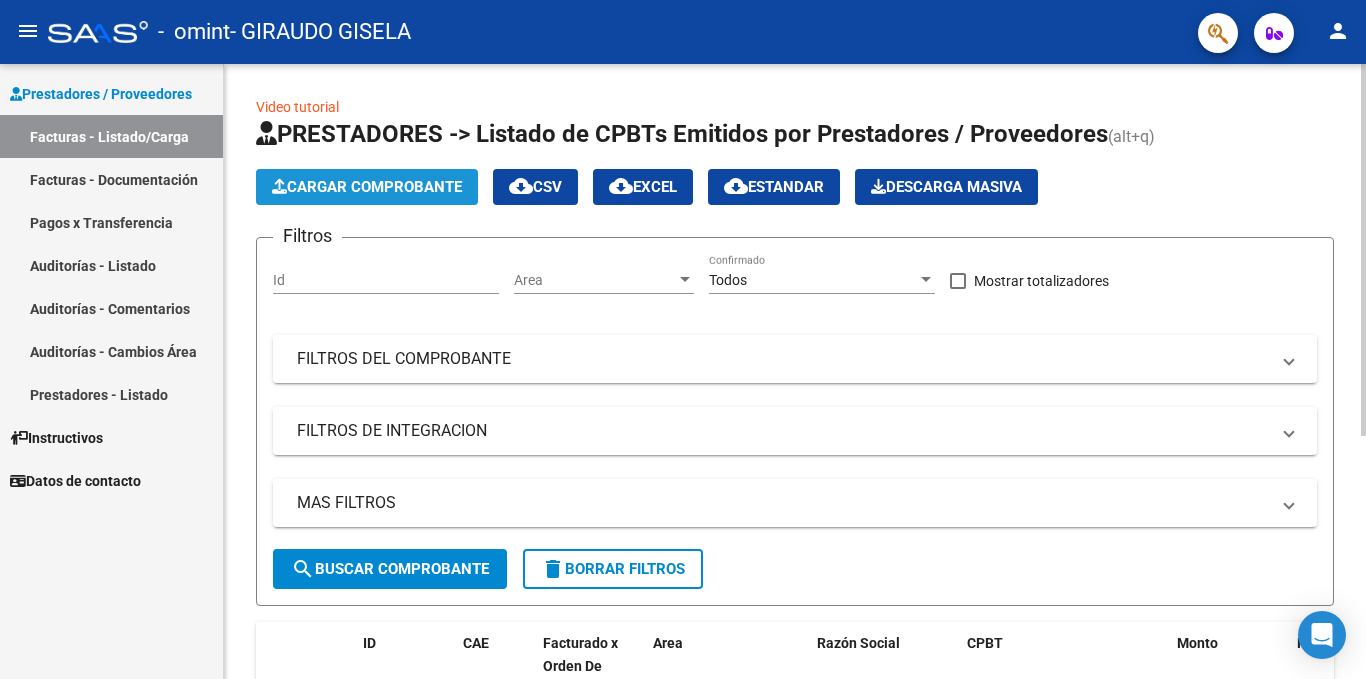click on "Cargar Comprobante" 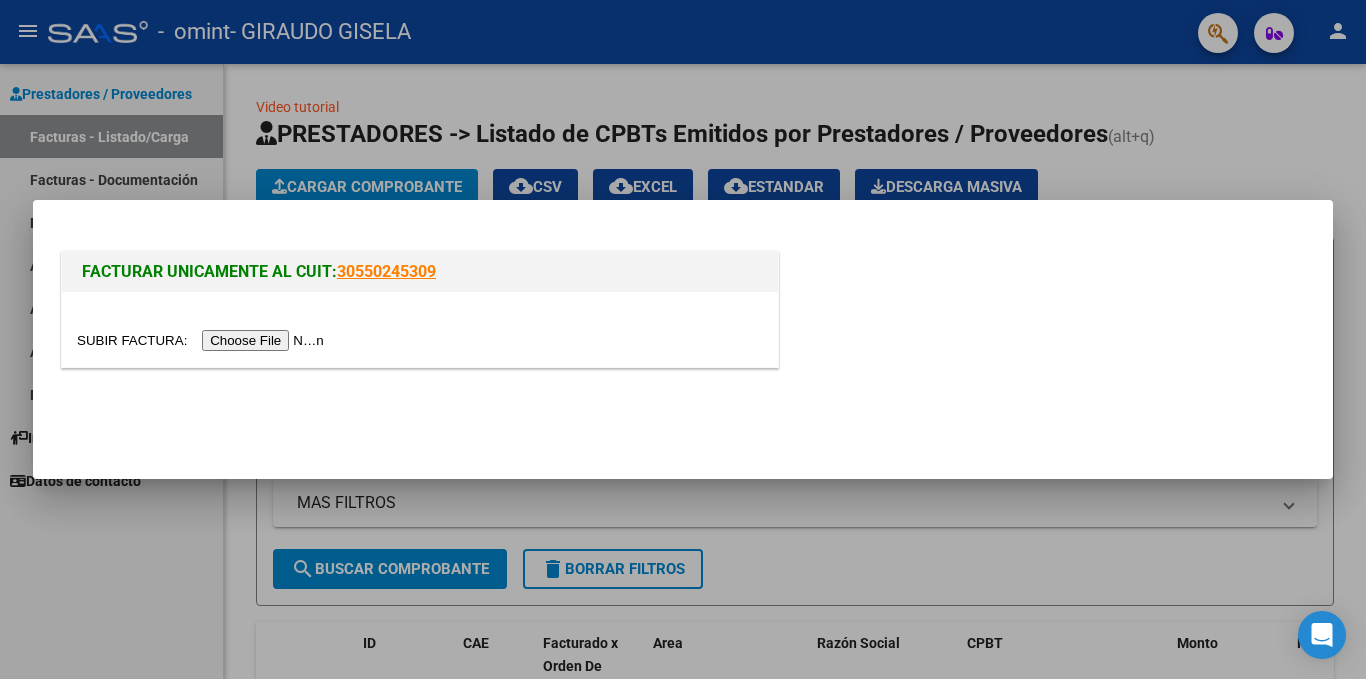 click at bounding box center [203, 340] 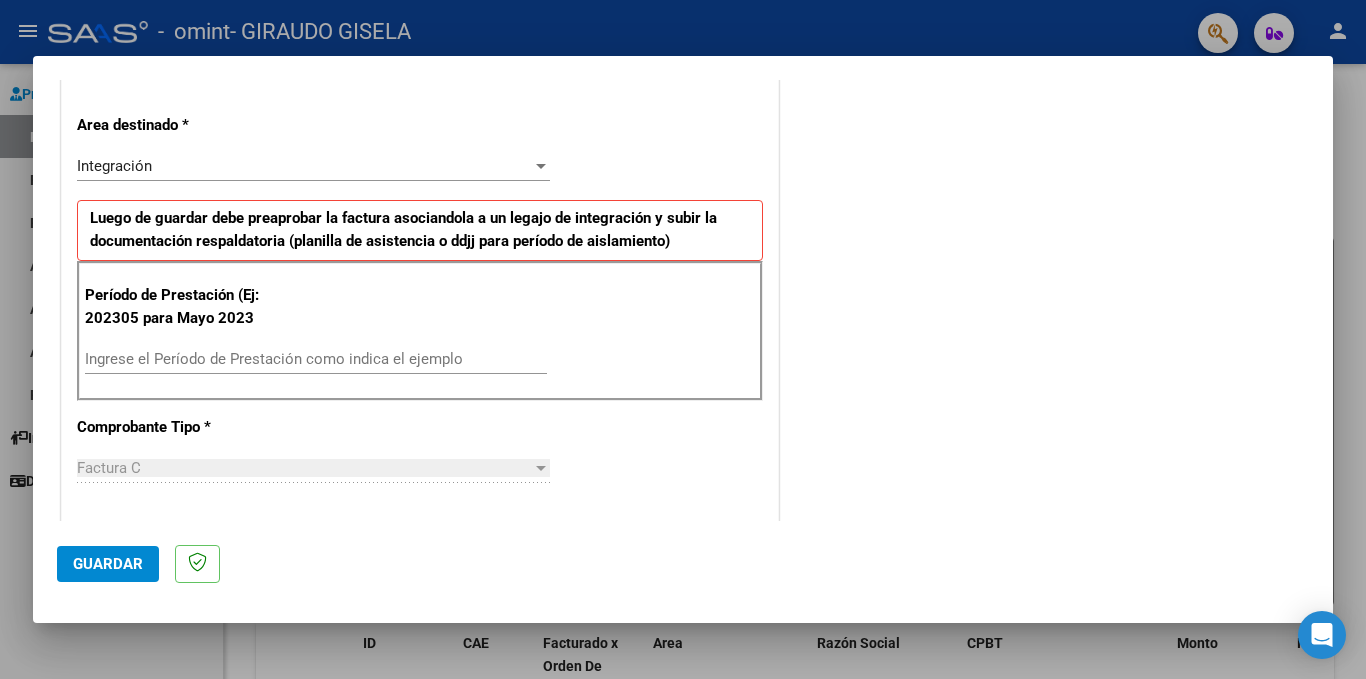 scroll, scrollTop: 500, scrollLeft: 0, axis: vertical 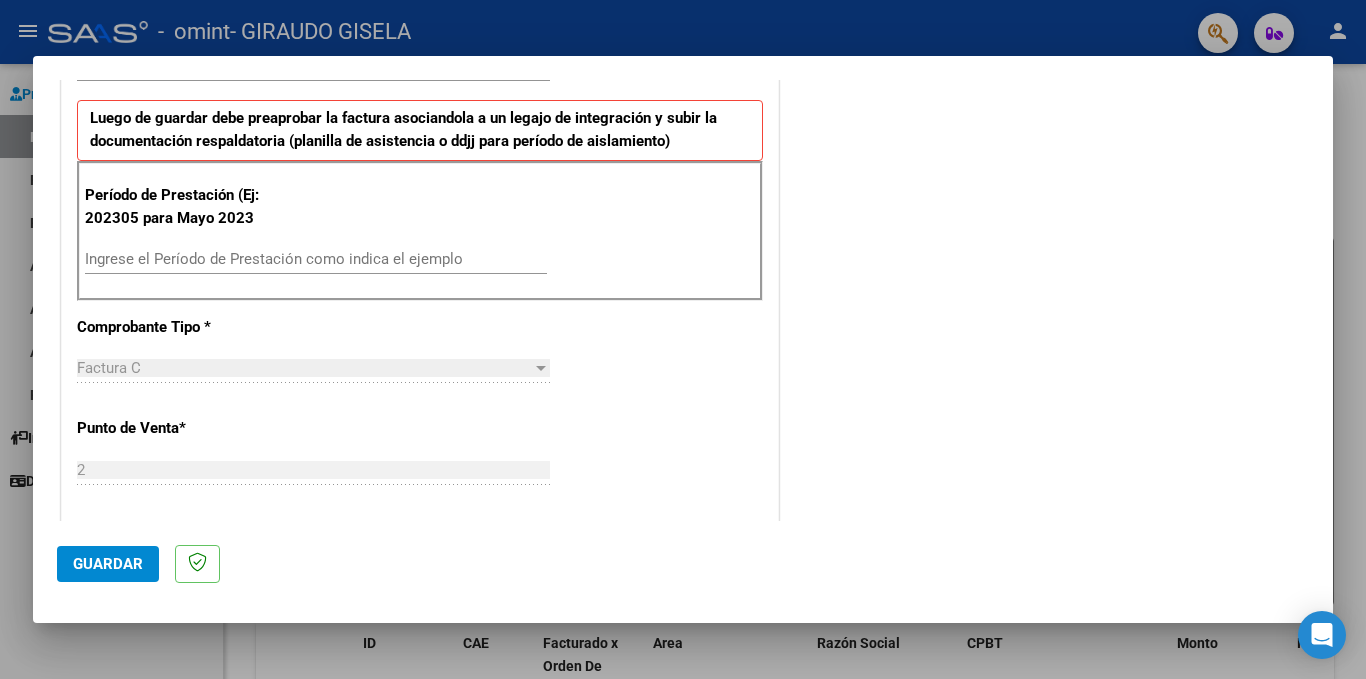 click on "Ingrese el Período de Prestación como indica el ejemplo" at bounding box center (316, 259) 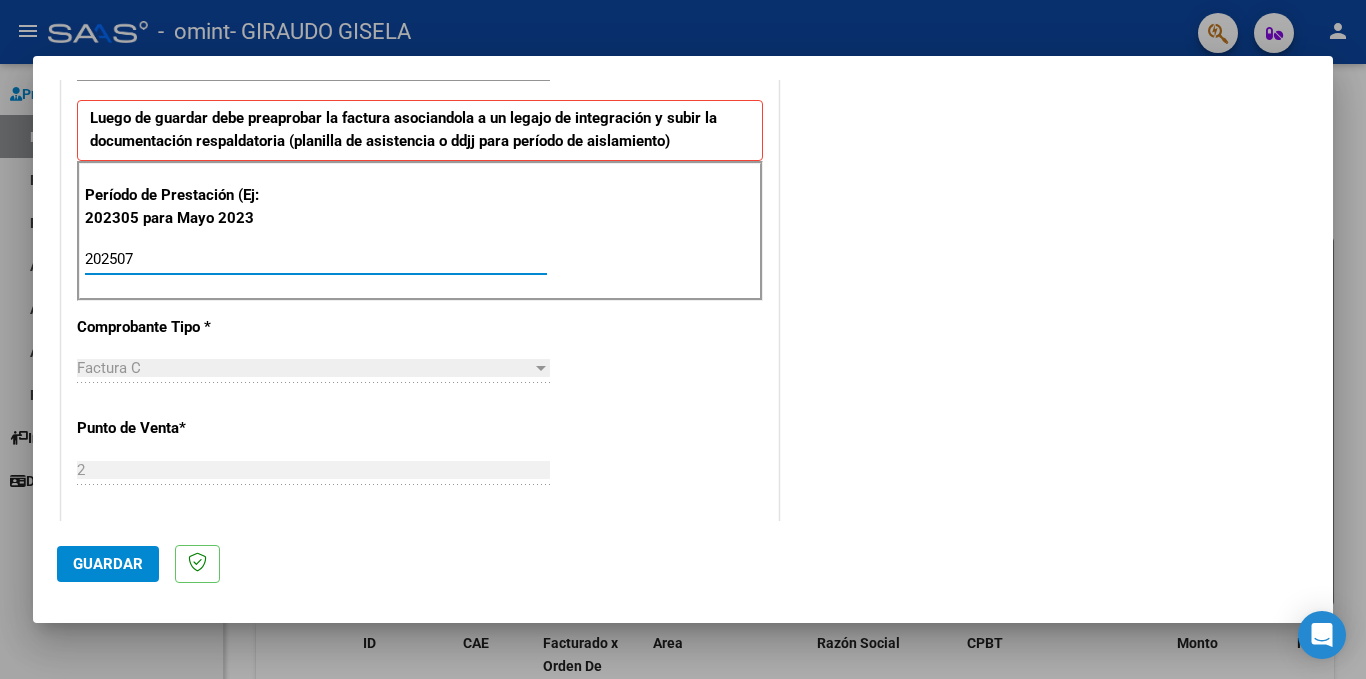 type on "202507" 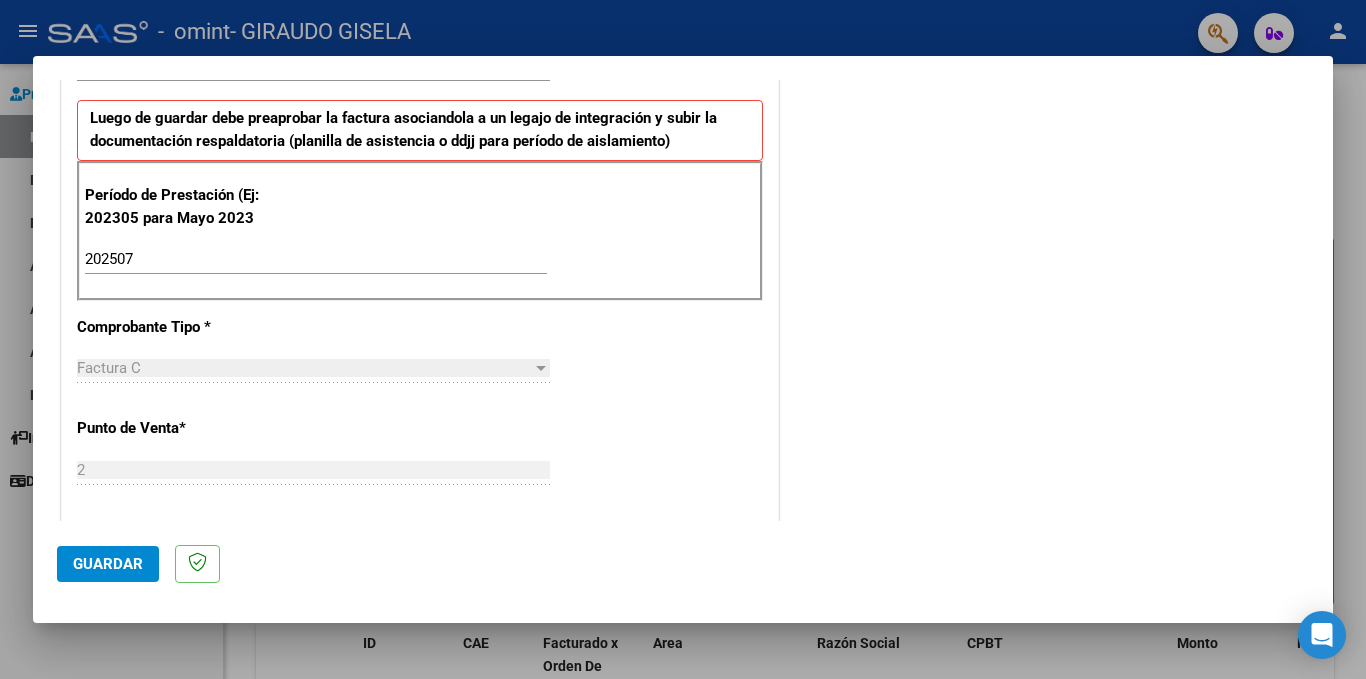 click on "Factura C" at bounding box center [304, 368] 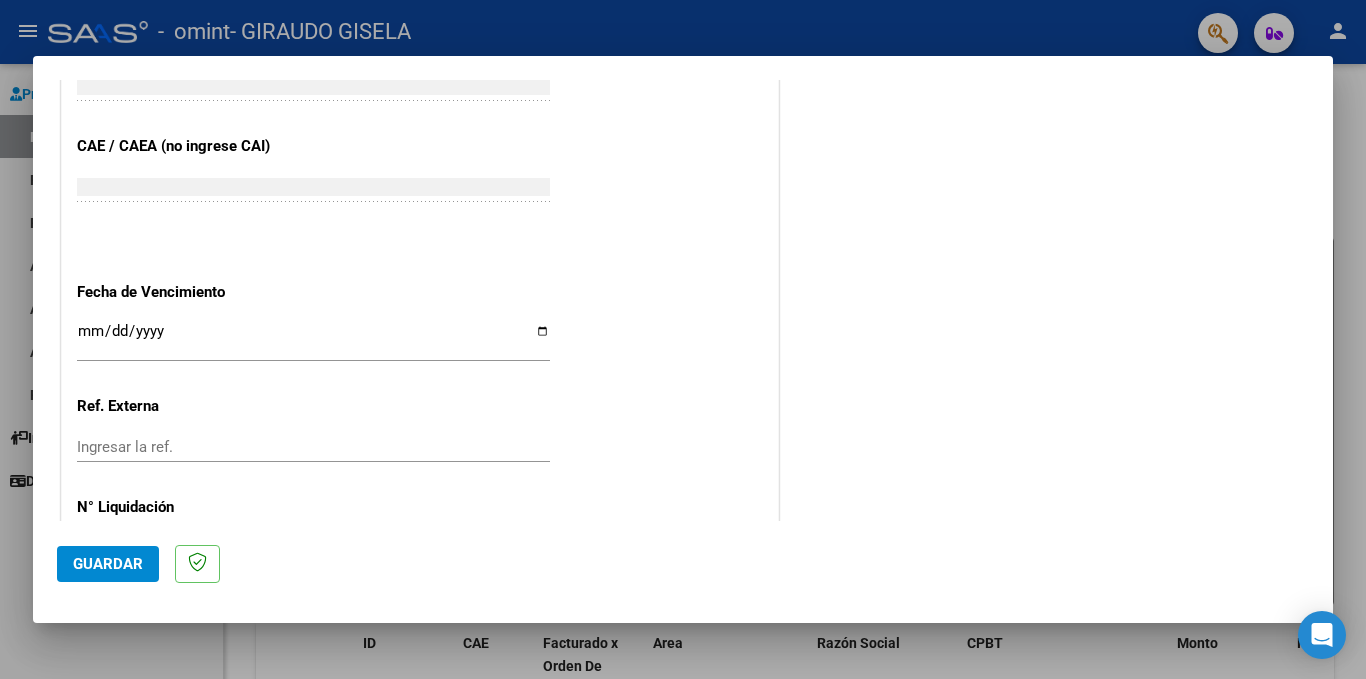 scroll, scrollTop: 1281, scrollLeft: 0, axis: vertical 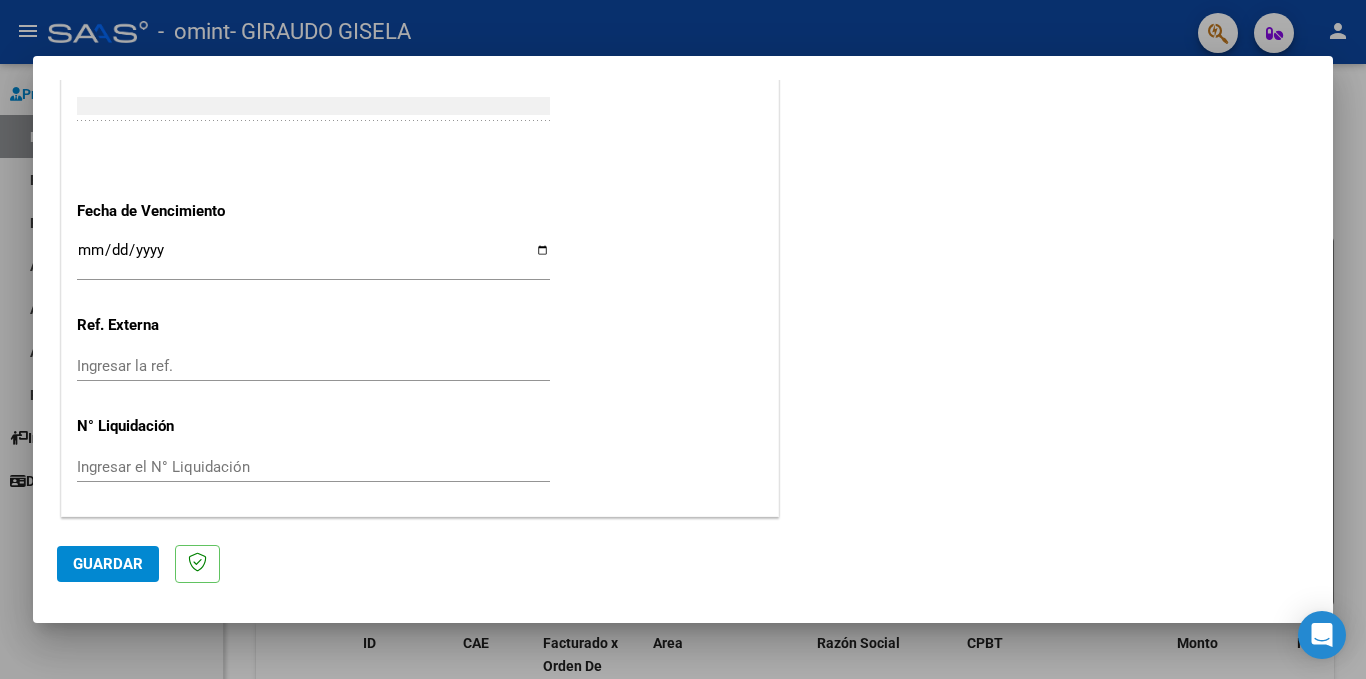 drag, startPoint x: 94, startPoint y: 240, endPoint x: 140, endPoint y: 235, distance: 46.270943 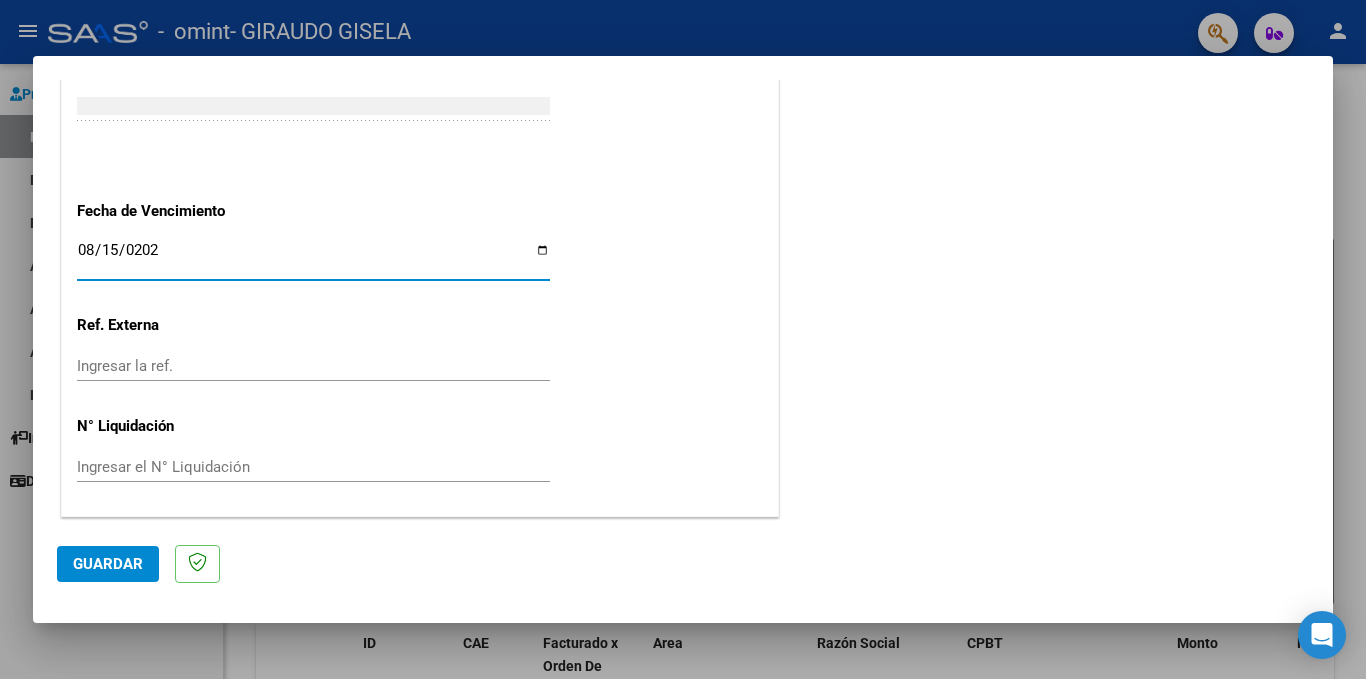 type on "2025-08-15" 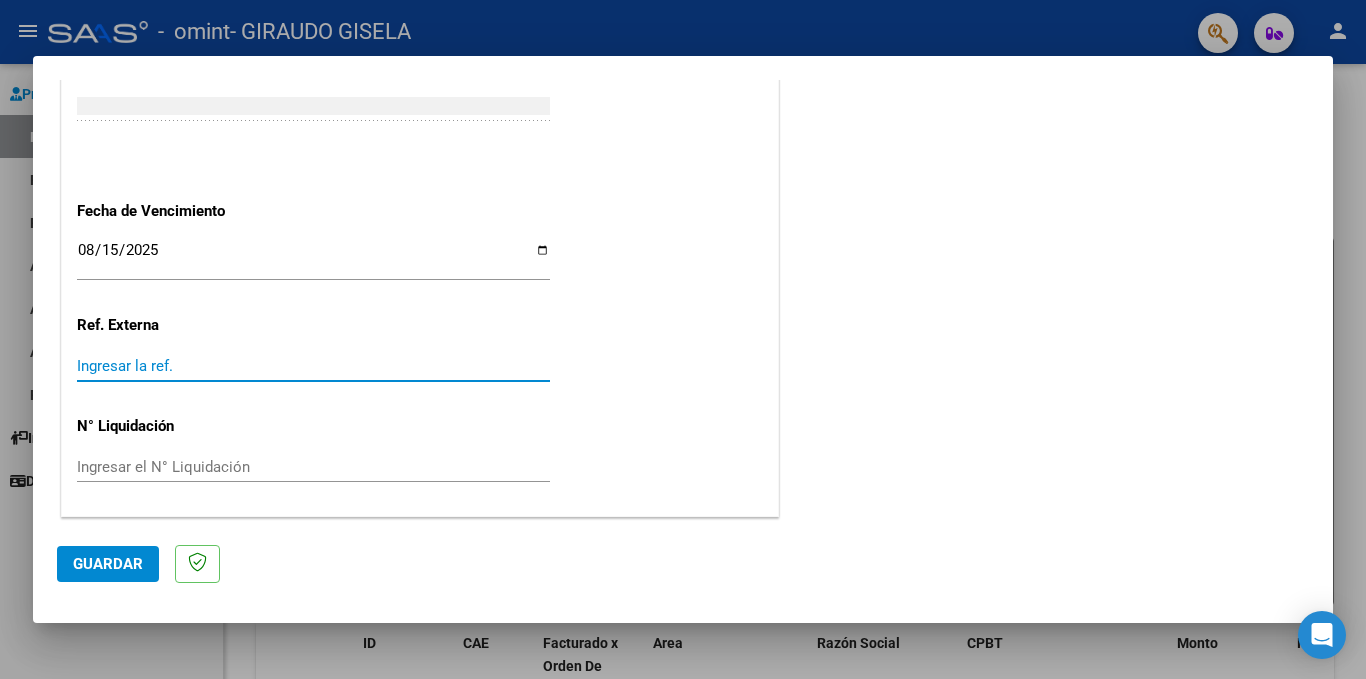 click on "Ingresar la ref." at bounding box center (313, 366) 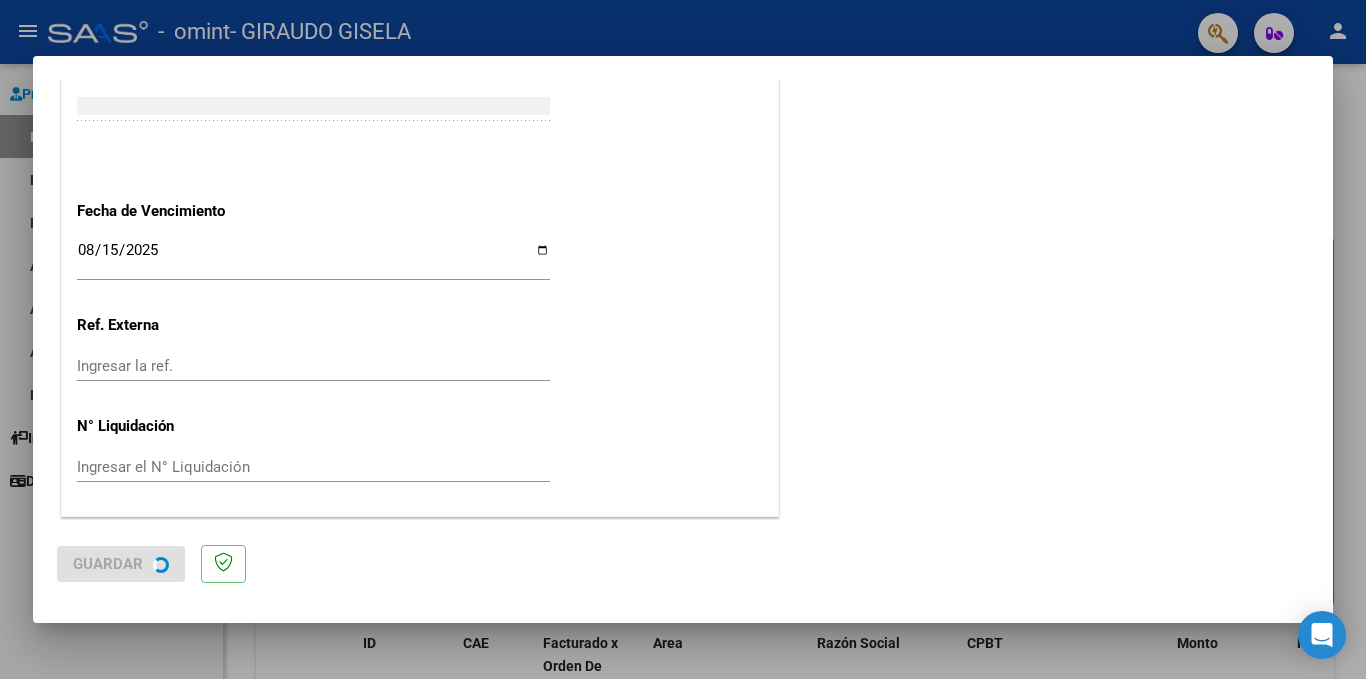 scroll, scrollTop: 0, scrollLeft: 0, axis: both 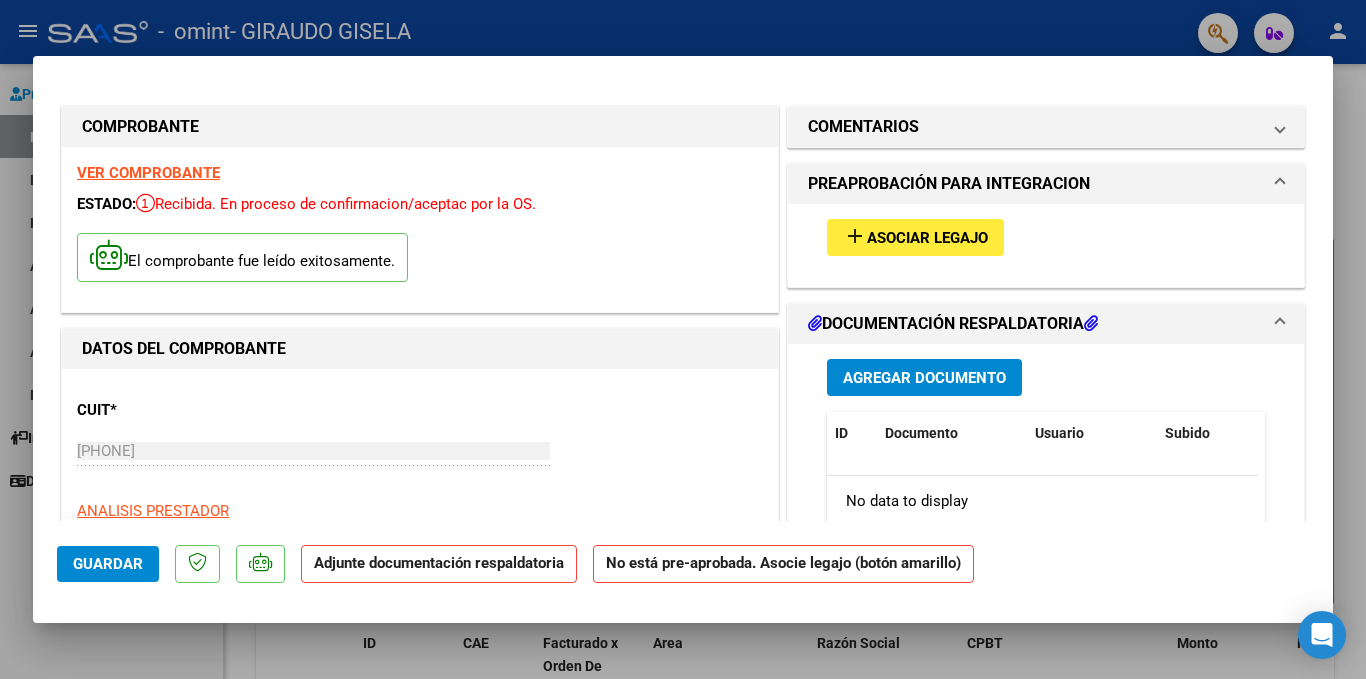 click on "add" at bounding box center [855, 236] 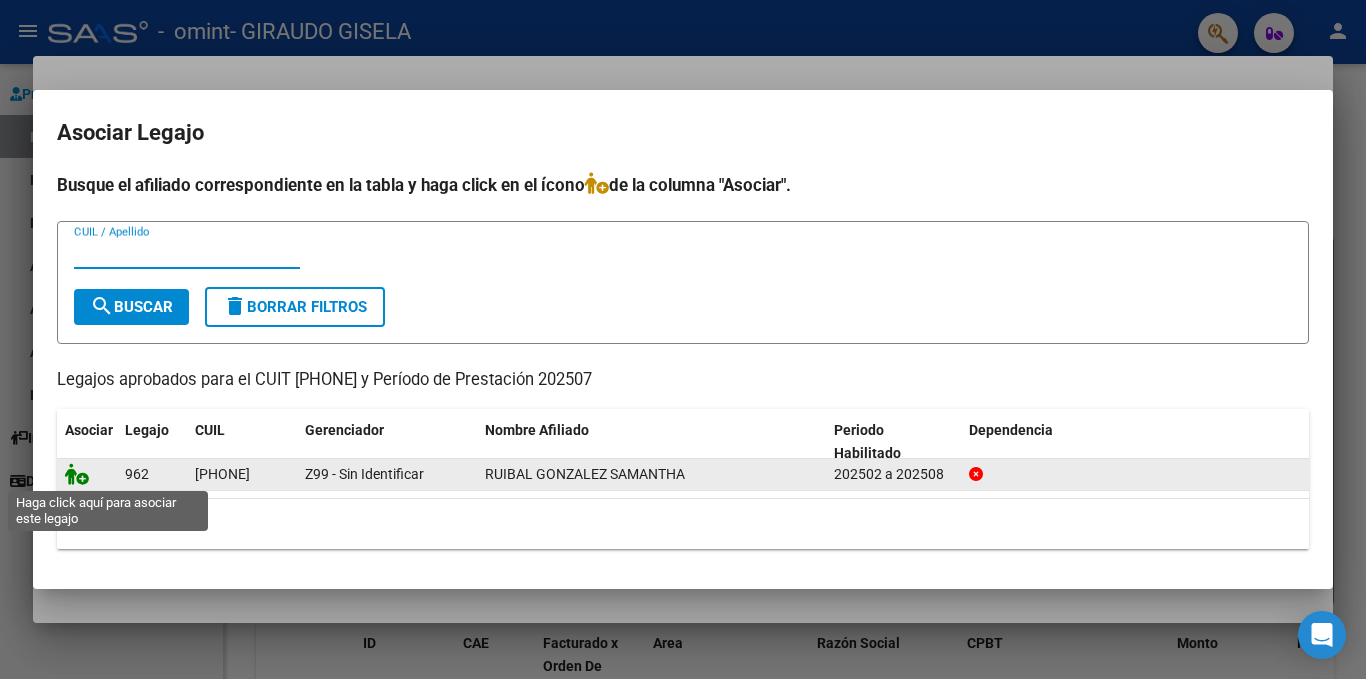 click 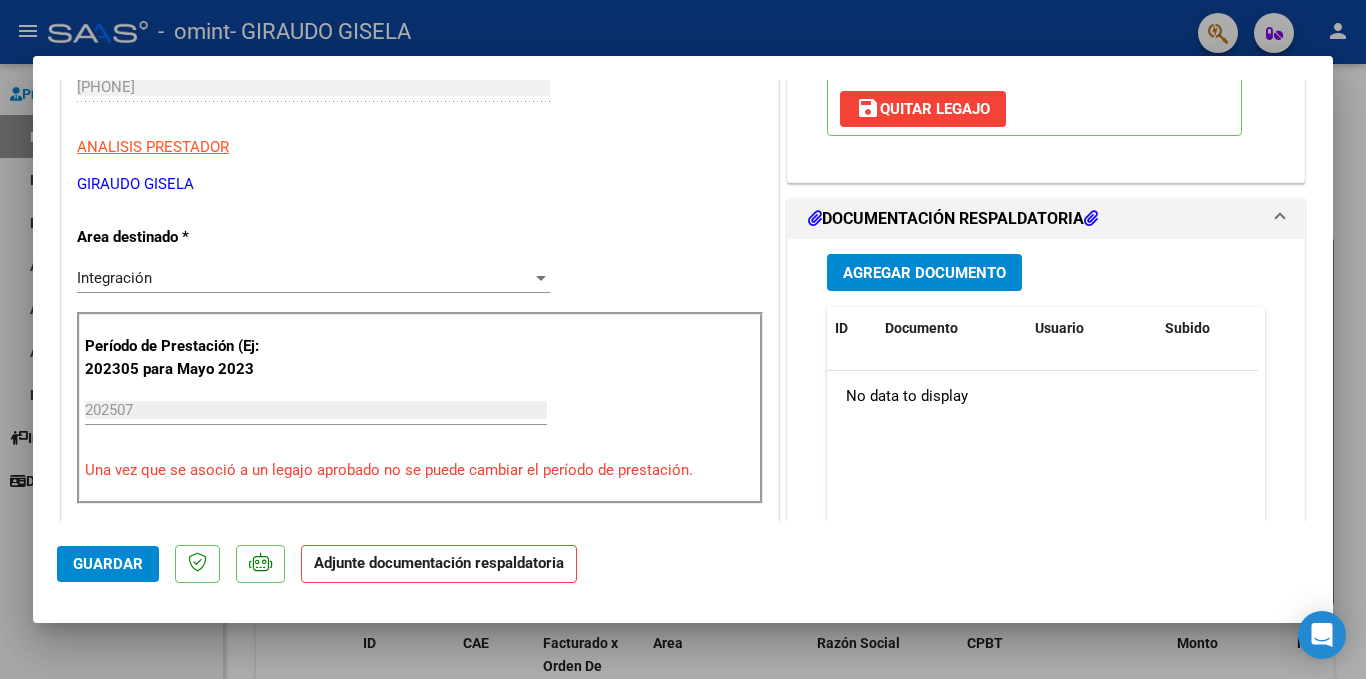 scroll, scrollTop: 400, scrollLeft: 0, axis: vertical 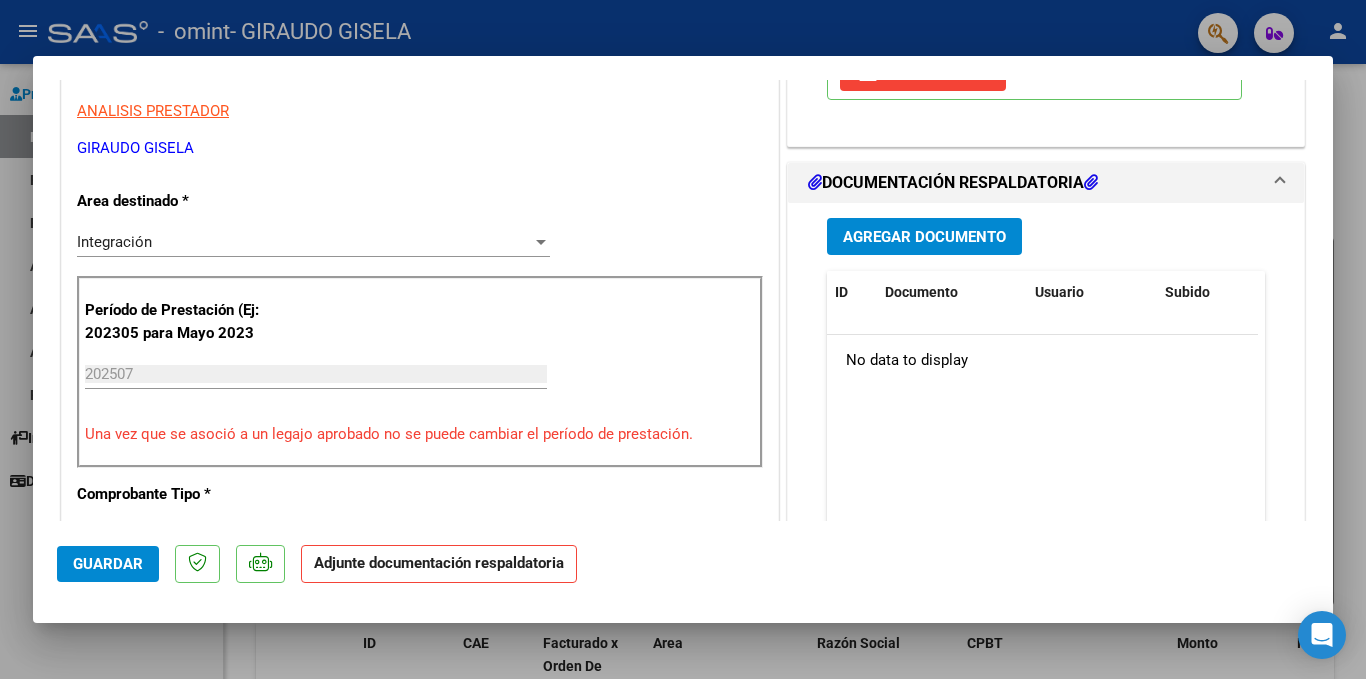 click on "Agregar Documento" at bounding box center (924, 237) 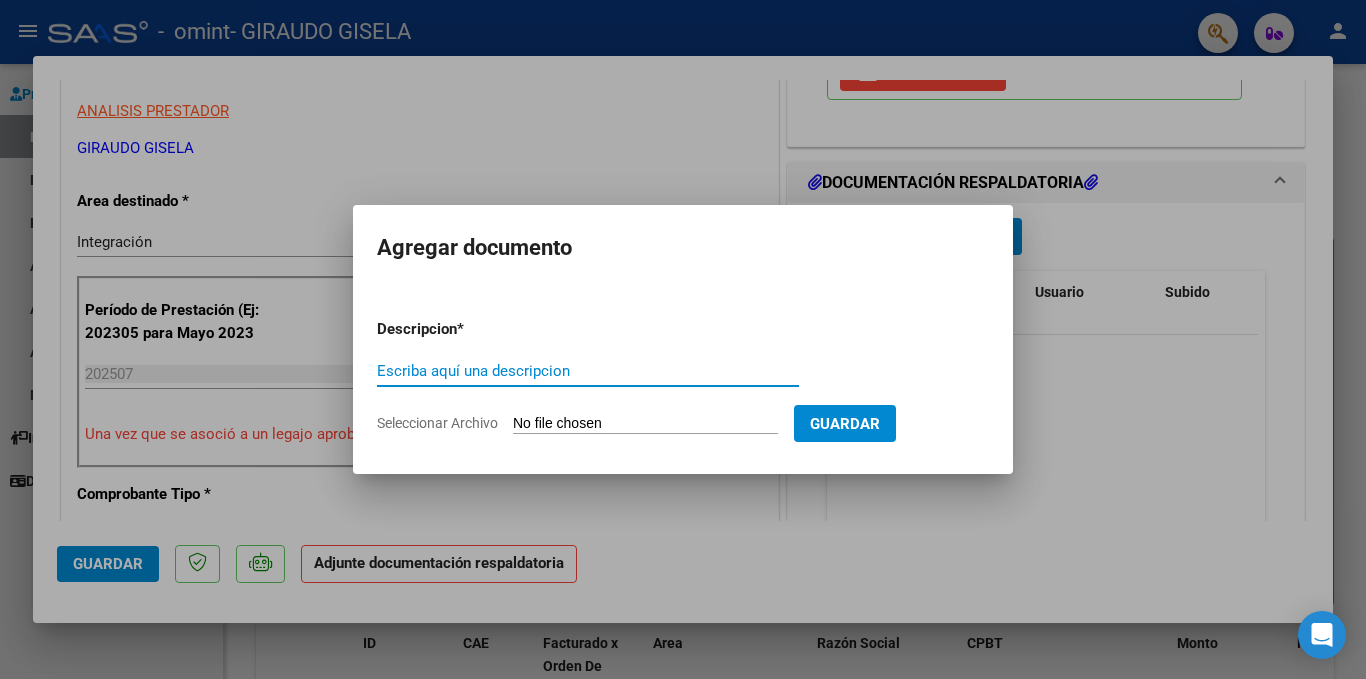 click on "Escriba aquí una descripcion" at bounding box center (588, 371) 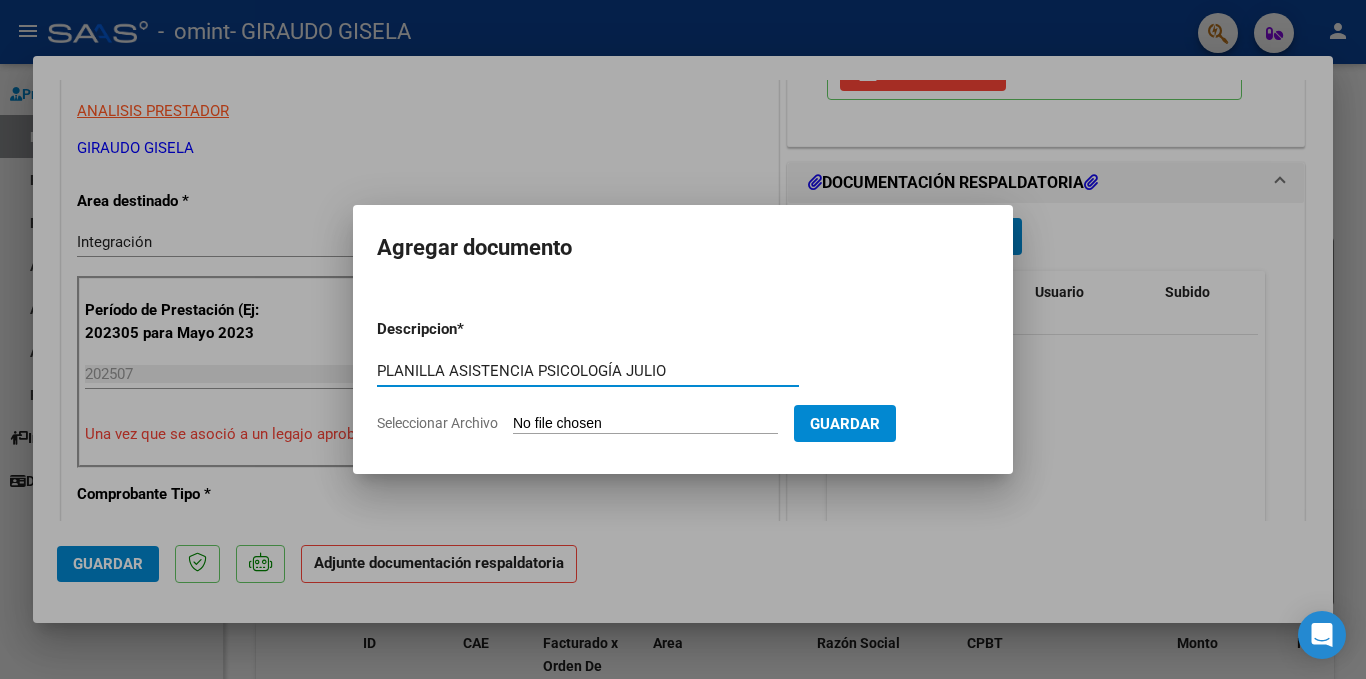 type on "PLANILLA ASISTENCIA PSICOLOGÍA JULIO" 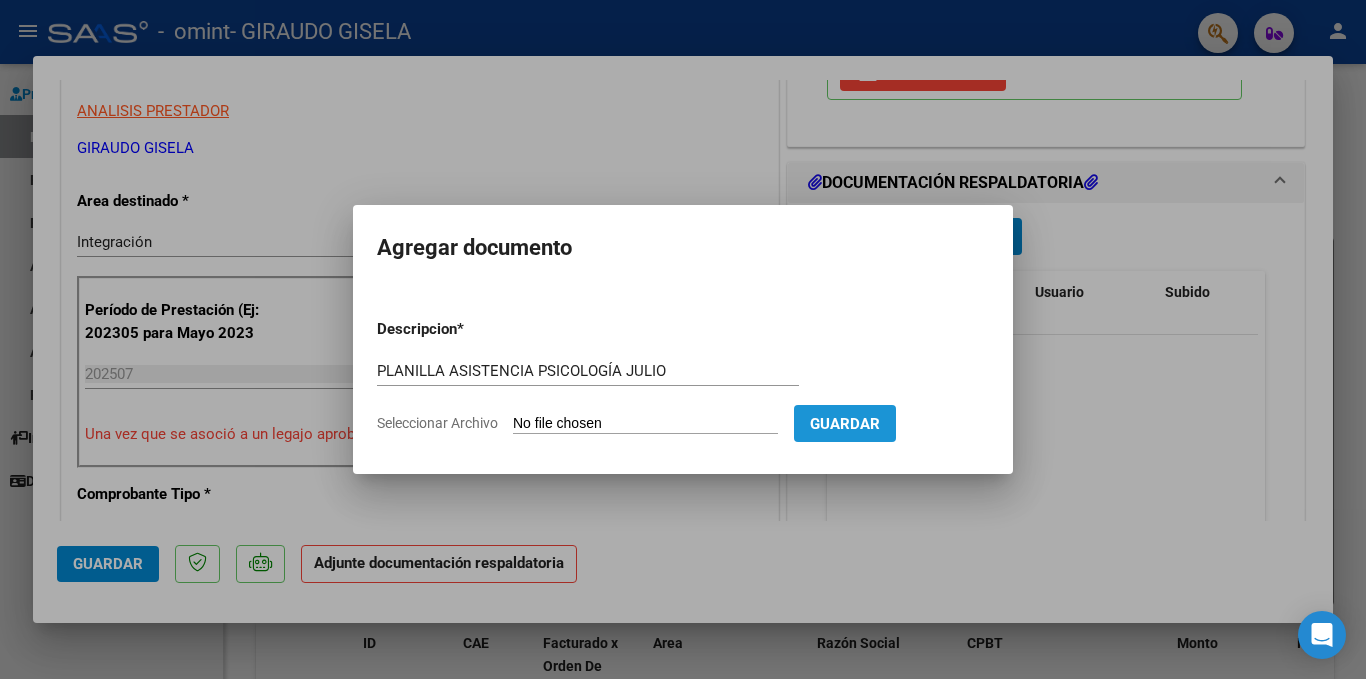 click on "Guardar" at bounding box center (845, 424) 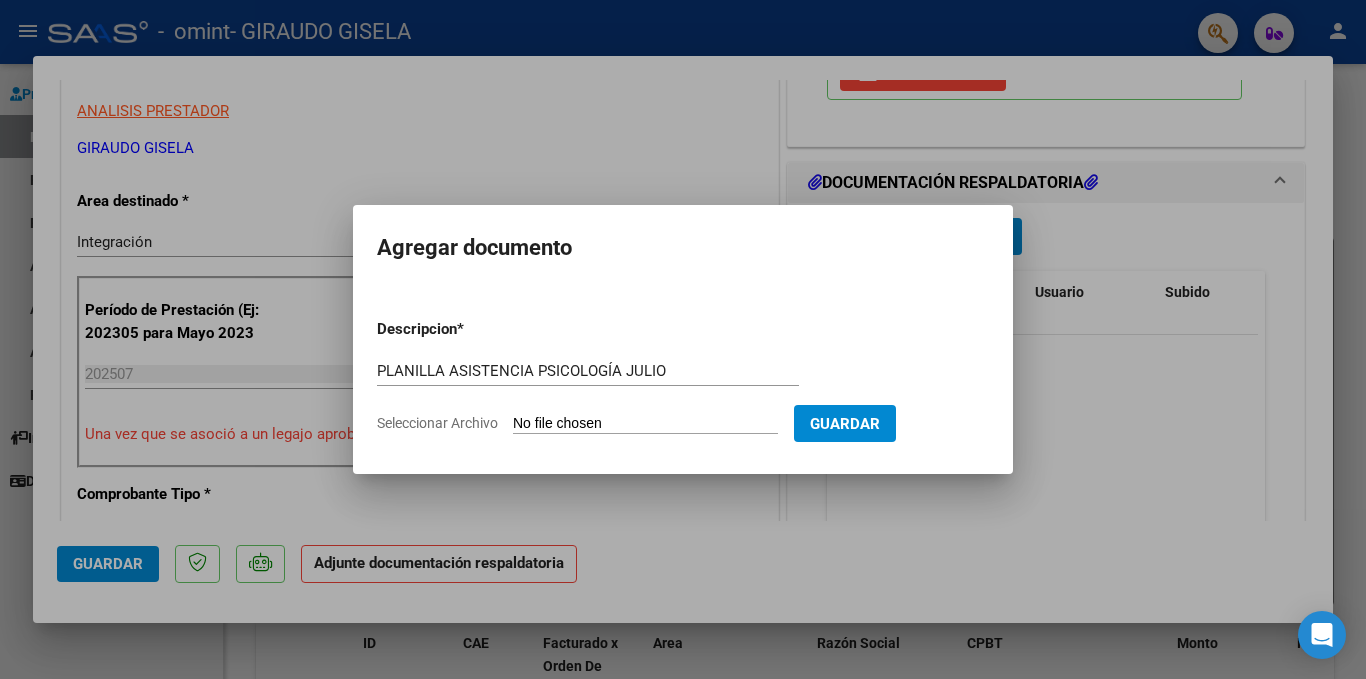 click on "Seleccionar Archivo" at bounding box center [645, 424] 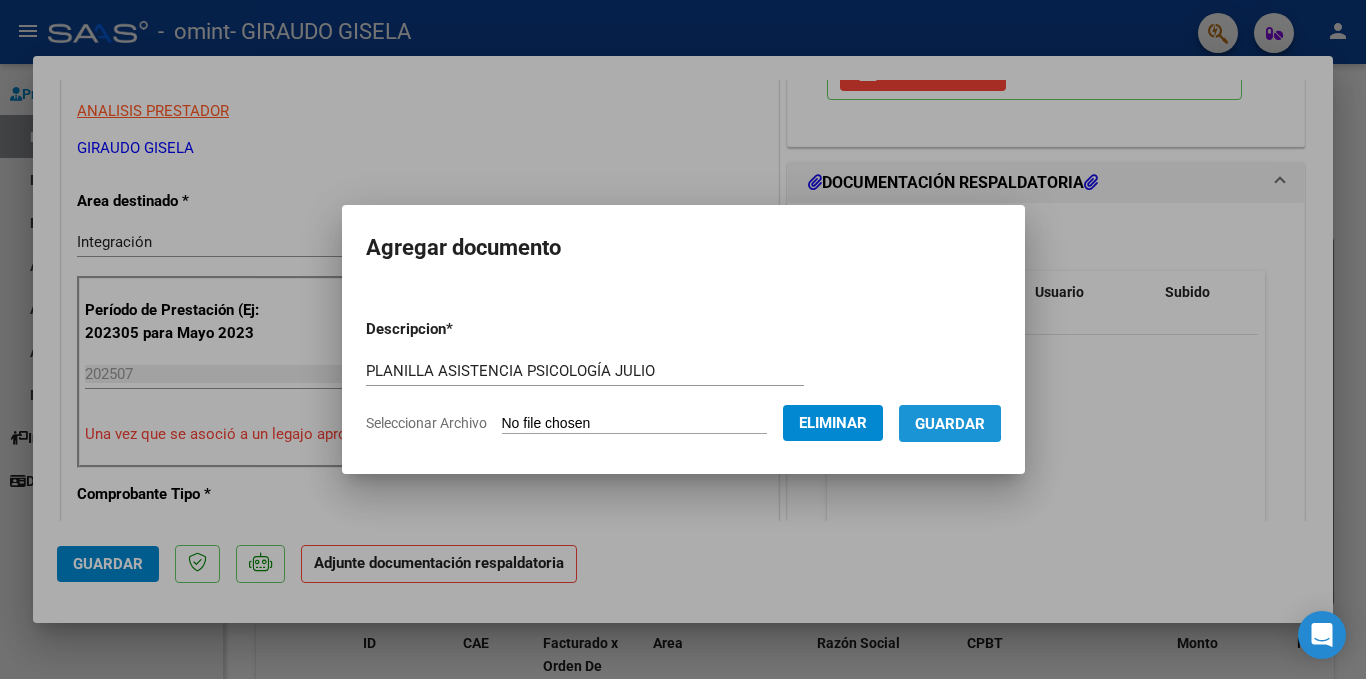 click on "Guardar" at bounding box center (950, 424) 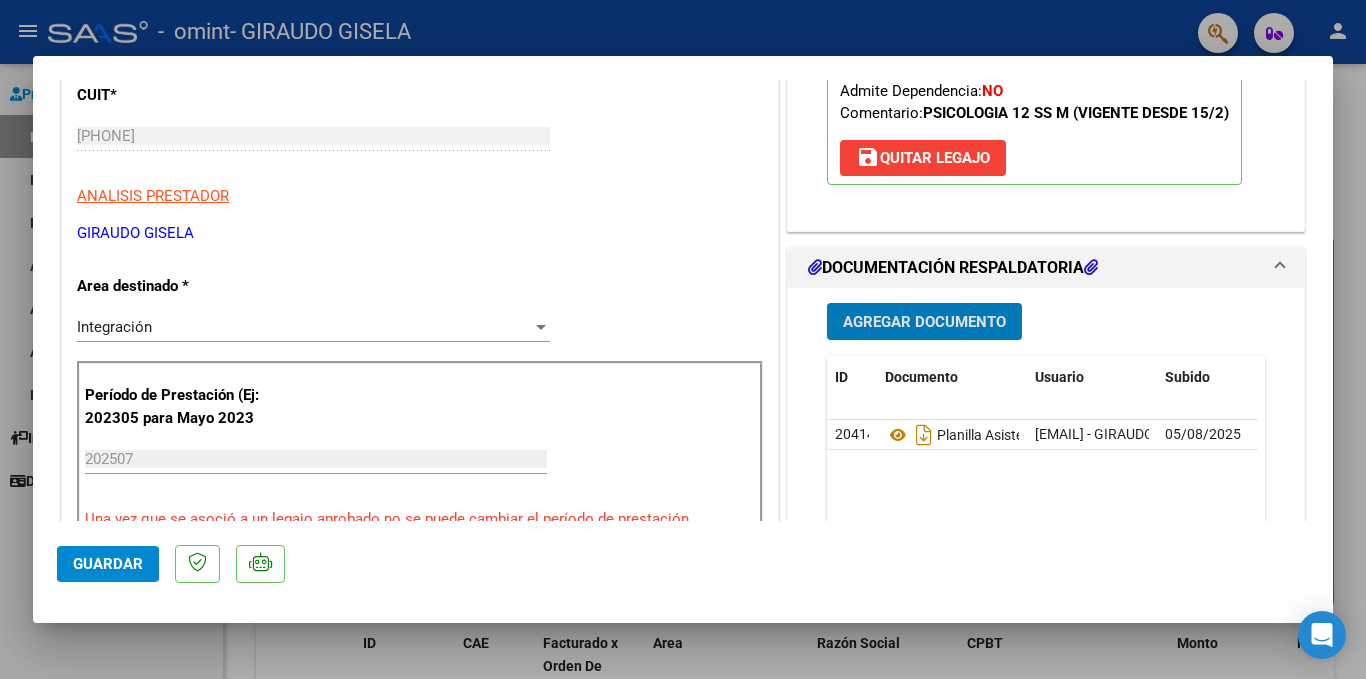 scroll, scrollTop: 400, scrollLeft: 0, axis: vertical 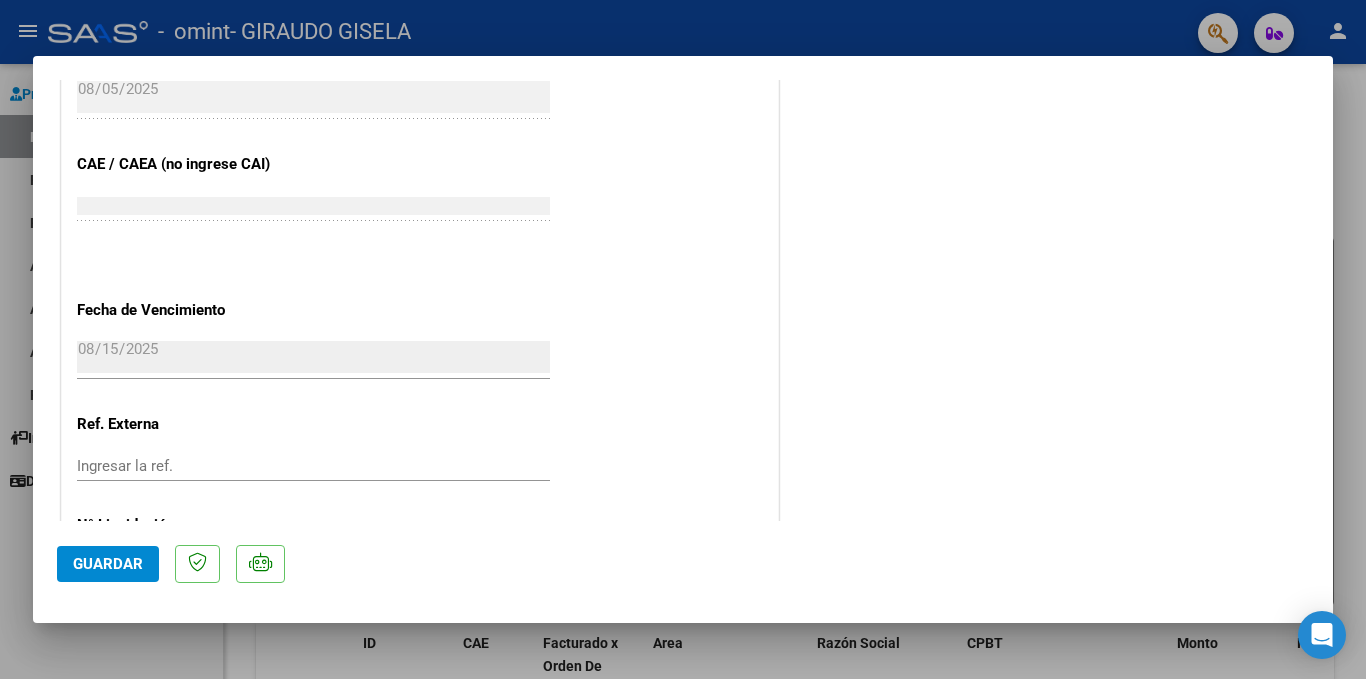 click on "Guardar" 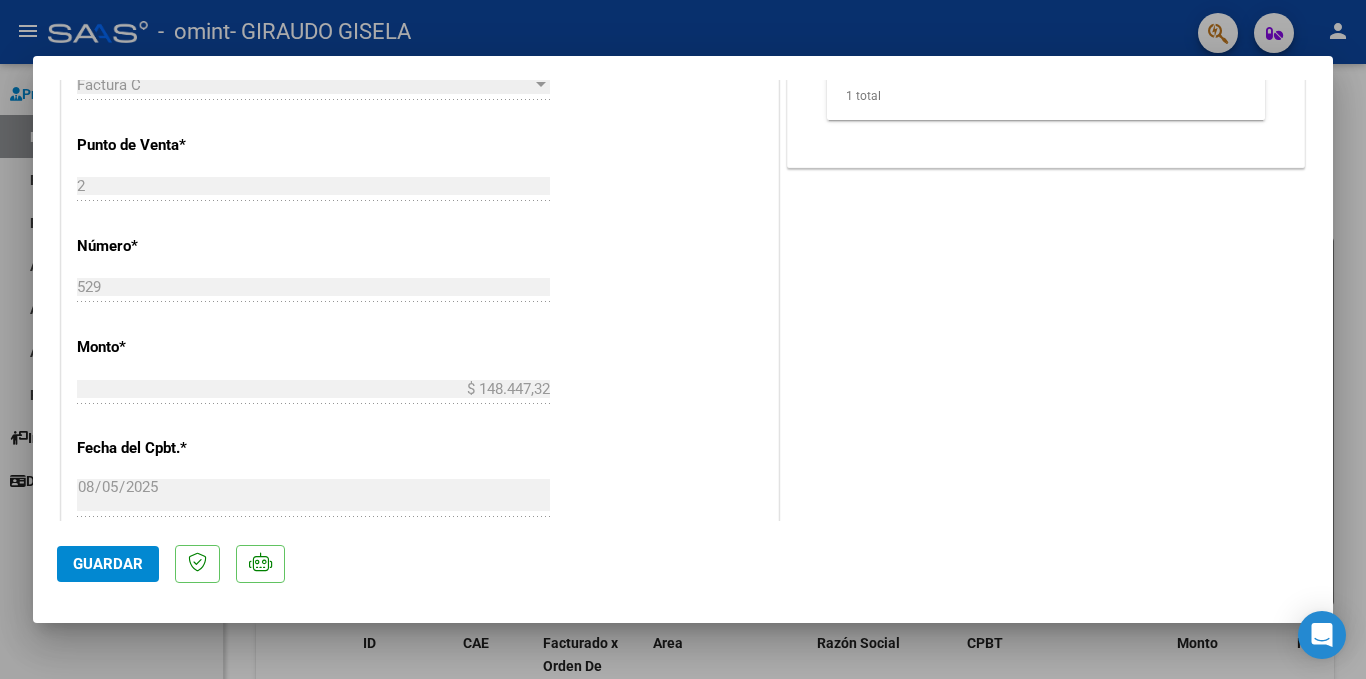 scroll, scrollTop: 849, scrollLeft: 0, axis: vertical 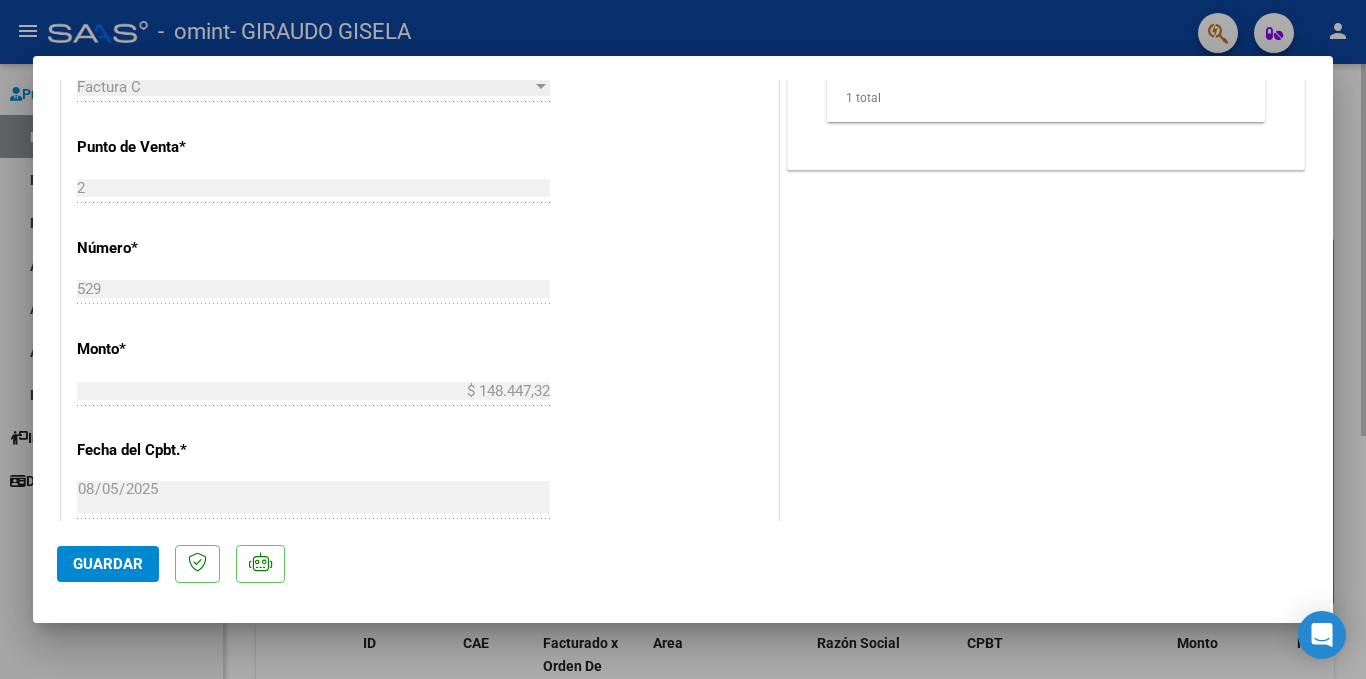 click at bounding box center (683, 339) 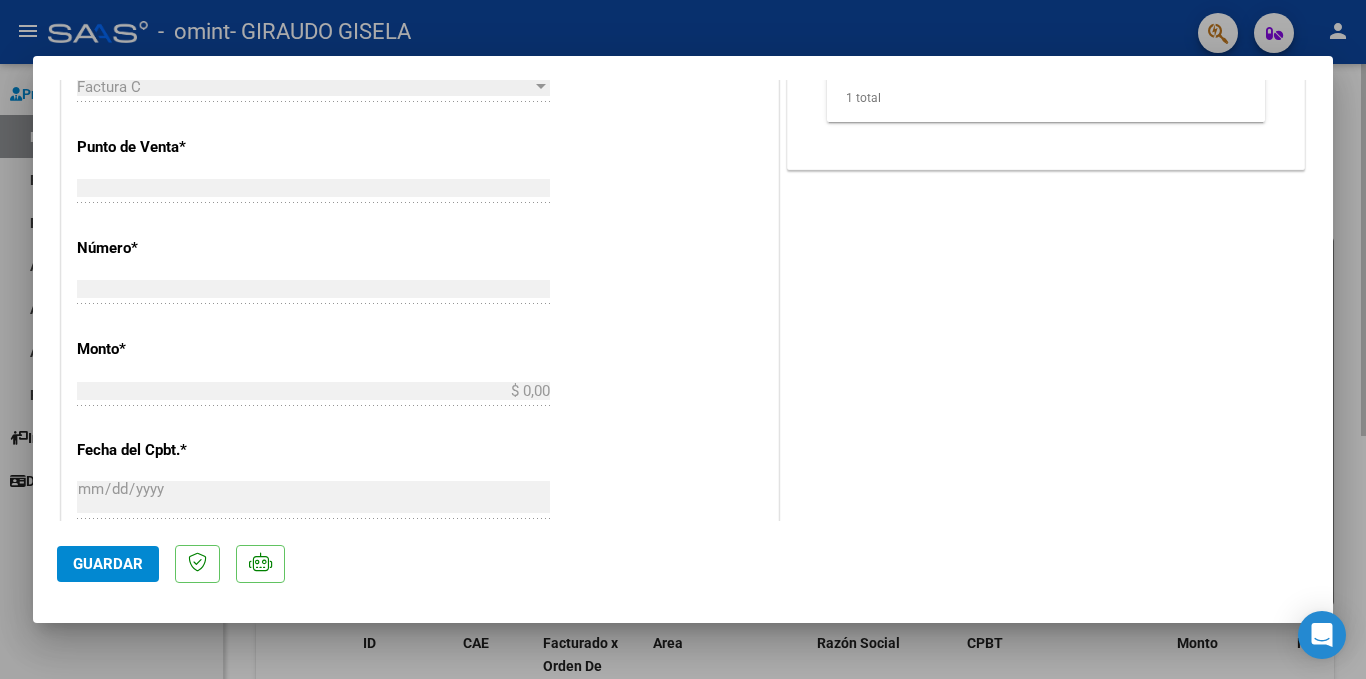 scroll, scrollTop: 788, scrollLeft: 0, axis: vertical 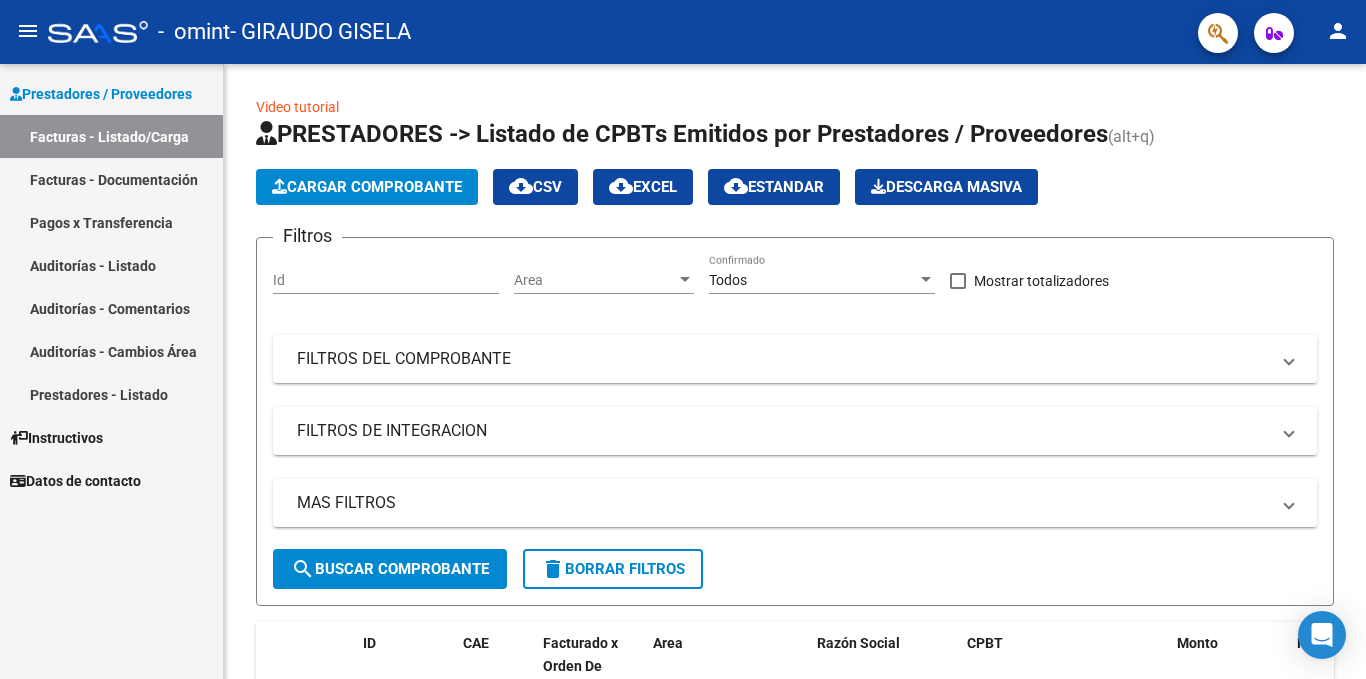 click on "Facturas - Documentación" at bounding box center (111, 179) 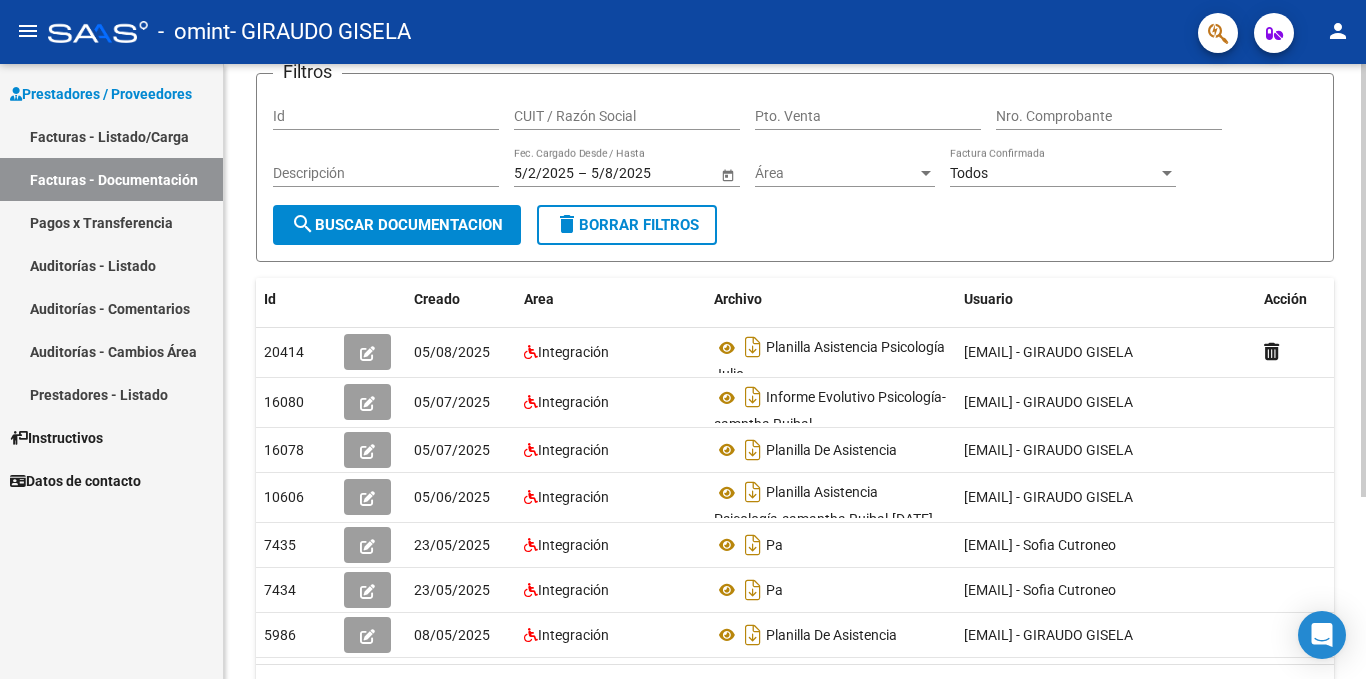scroll, scrollTop: 200, scrollLeft: 0, axis: vertical 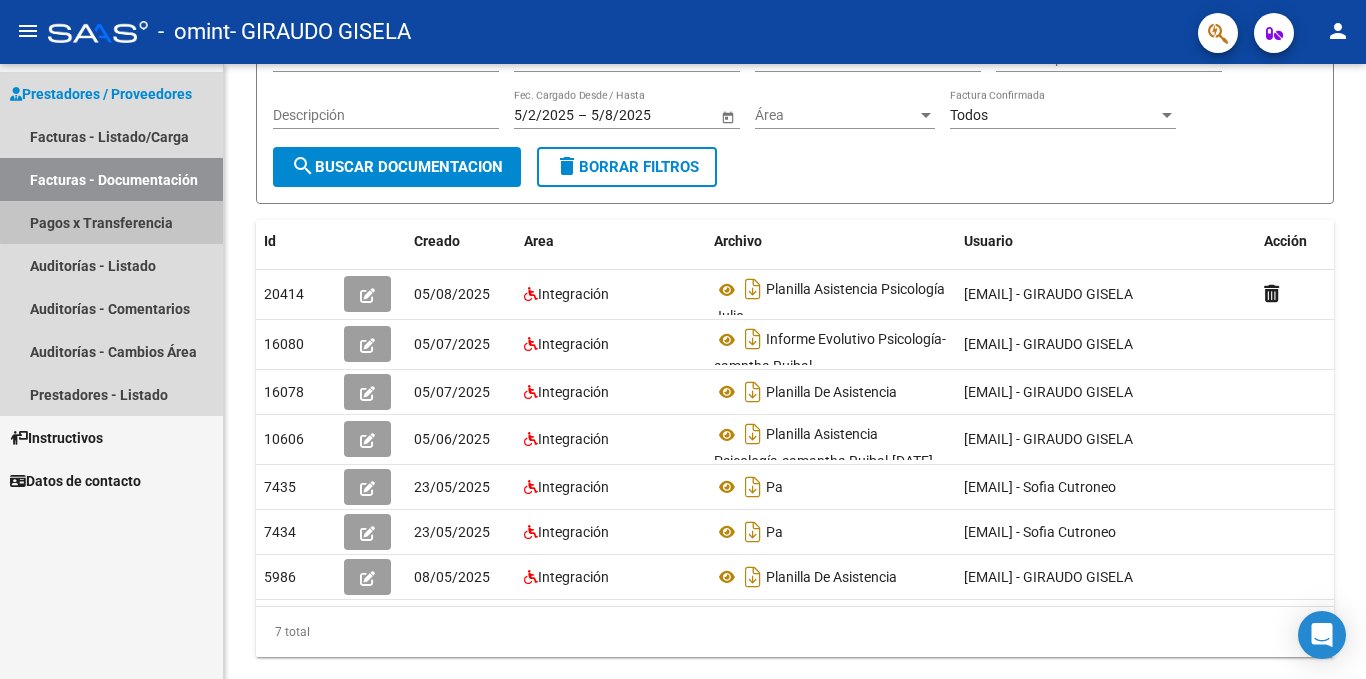 click on "Pagos x Transferencia" at bounding box center (111, 222) 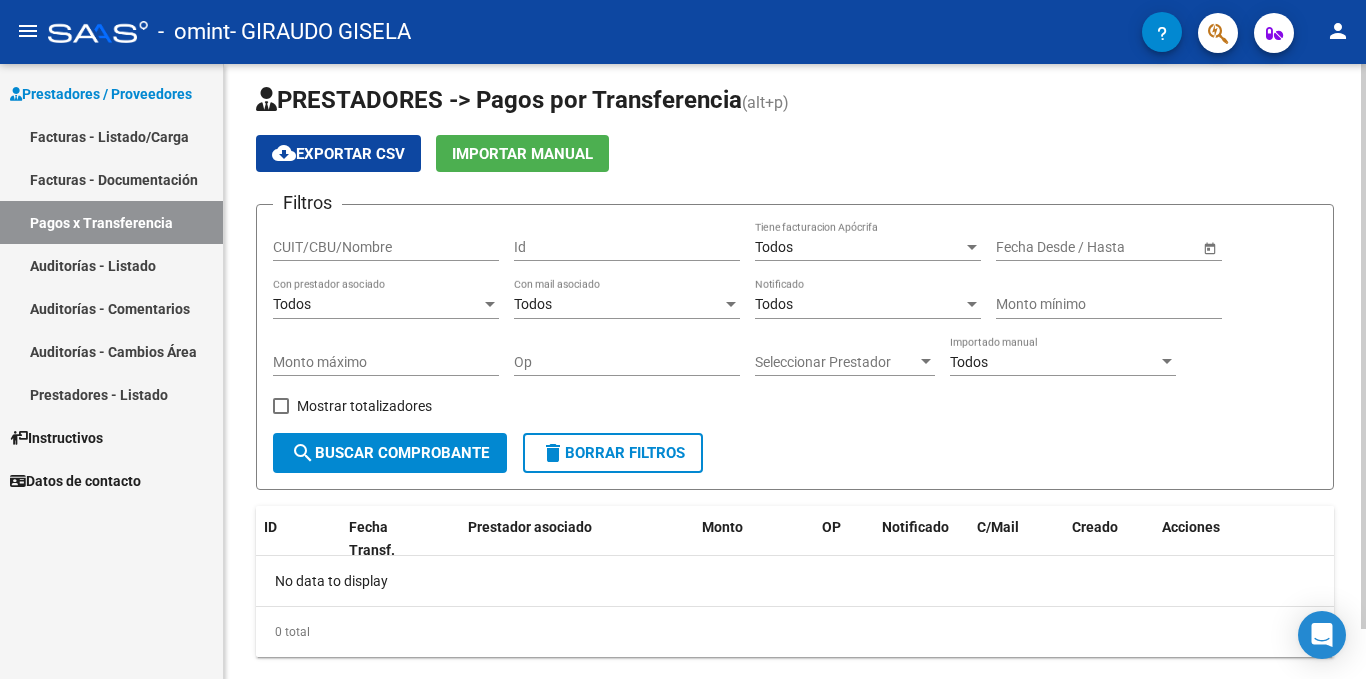 scroll, scrollTop: 0, scrollLeft: 0, axis: both 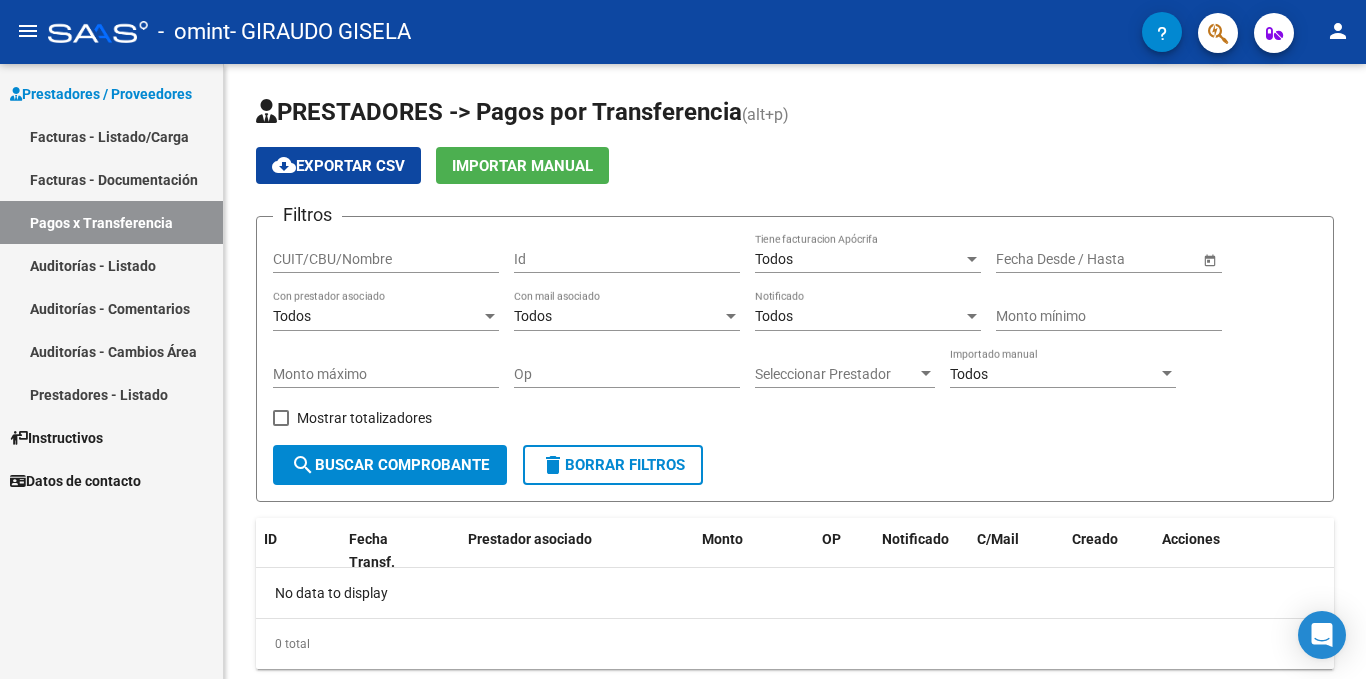 click on "Facturas - Documentación" at bounding box center [111, 179] 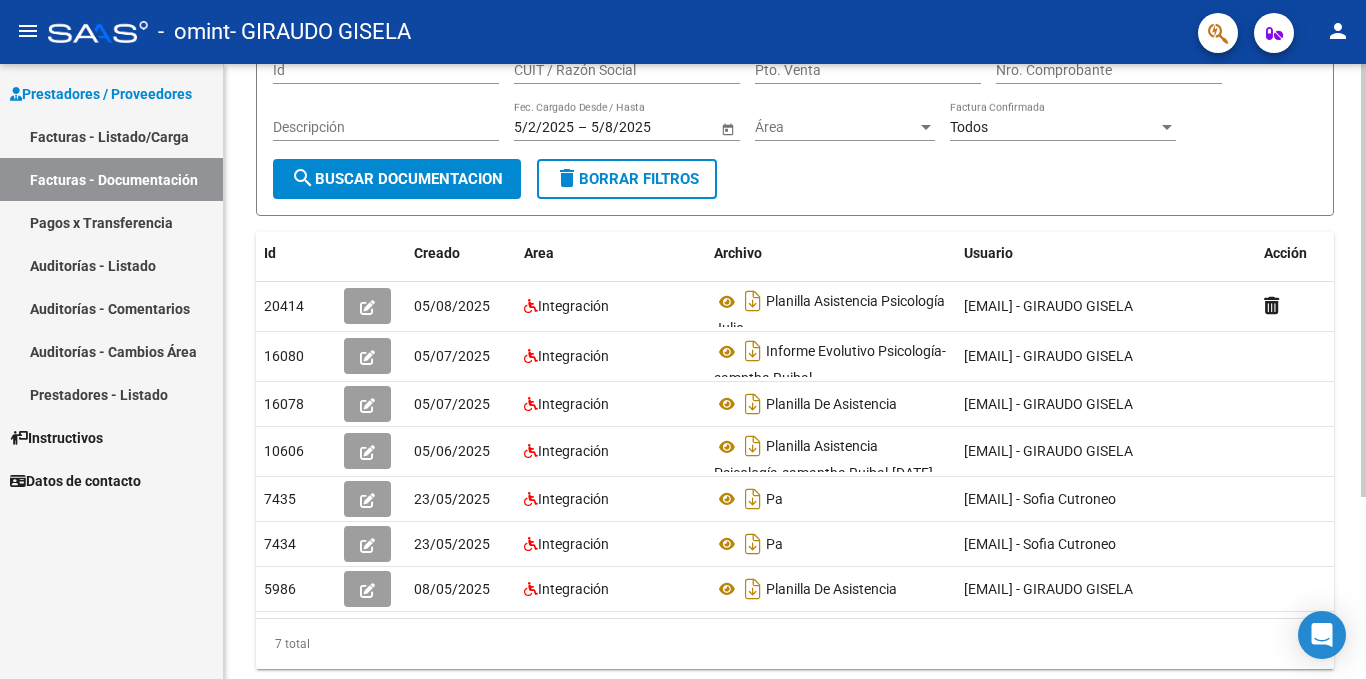 scroll, scrollTop: 258, scrollLeft: 0, axis: vertical 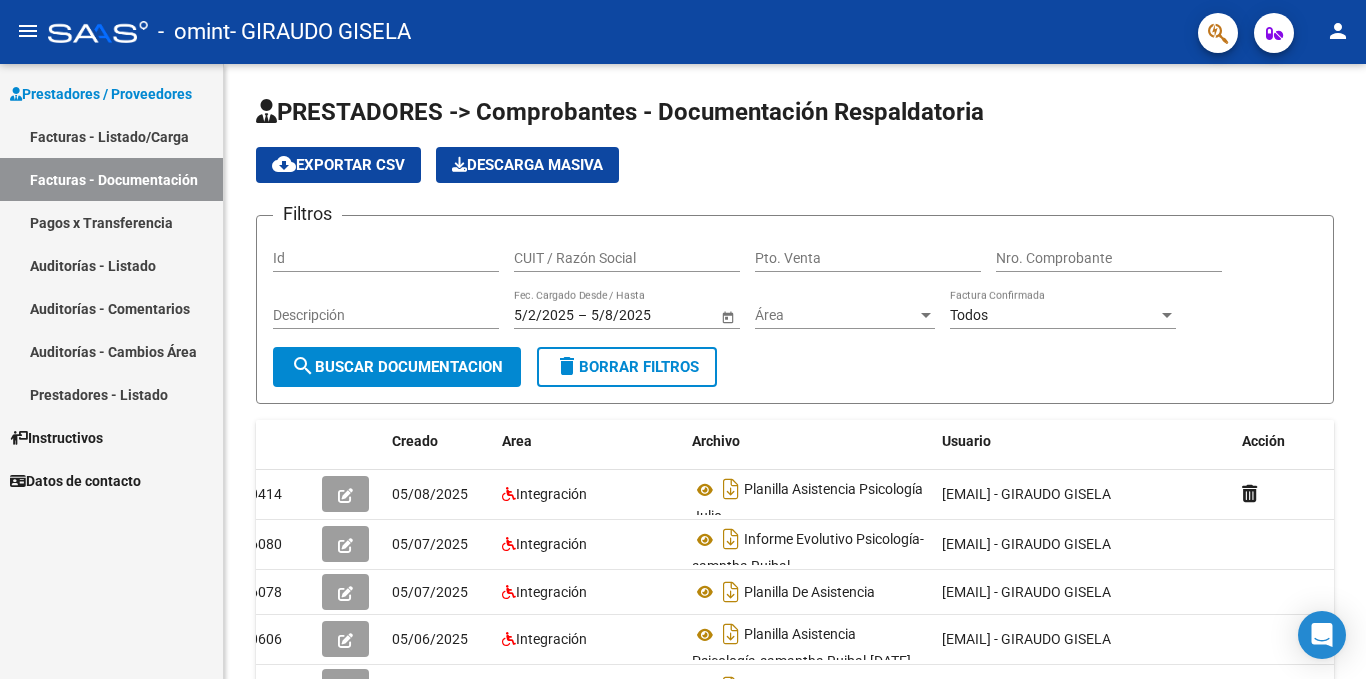 click on "Pagos x Transferencia" at bounding box center (111, 222) 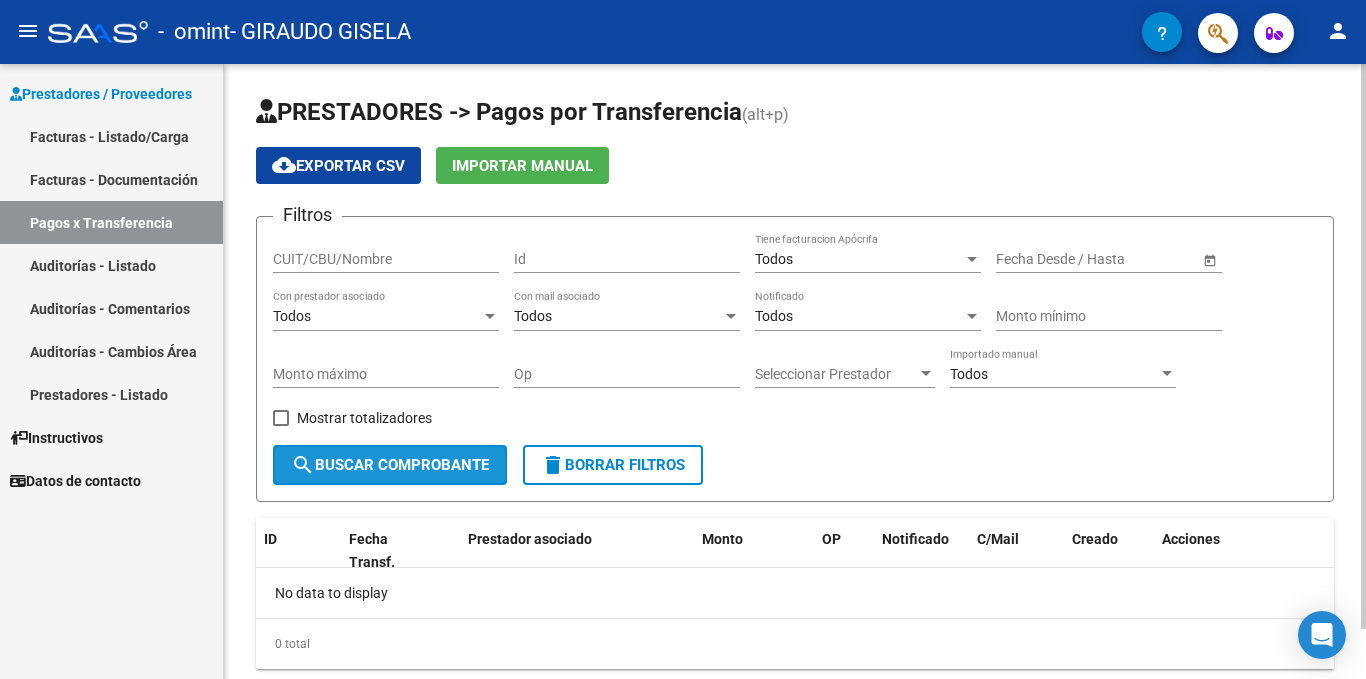 click on "search  Buscar Comprobante" 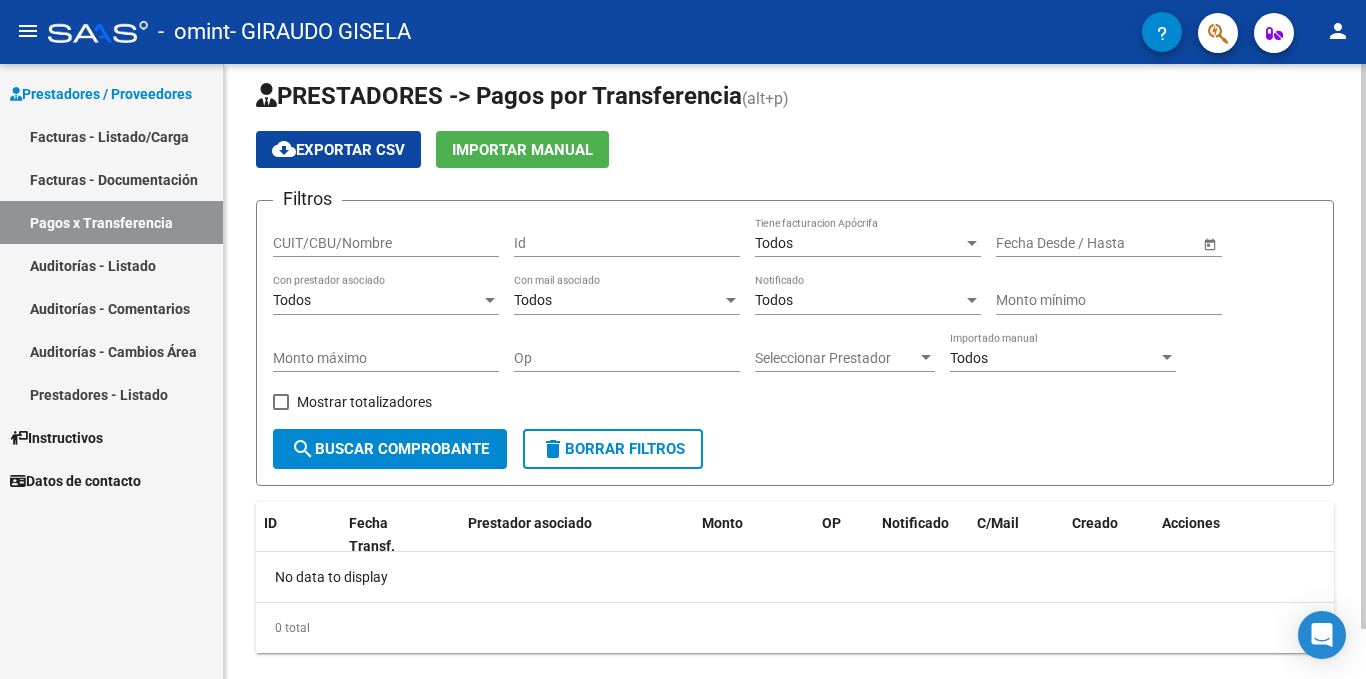 scroll, scrollTop: 0, scrollLeft: 0, axis: both 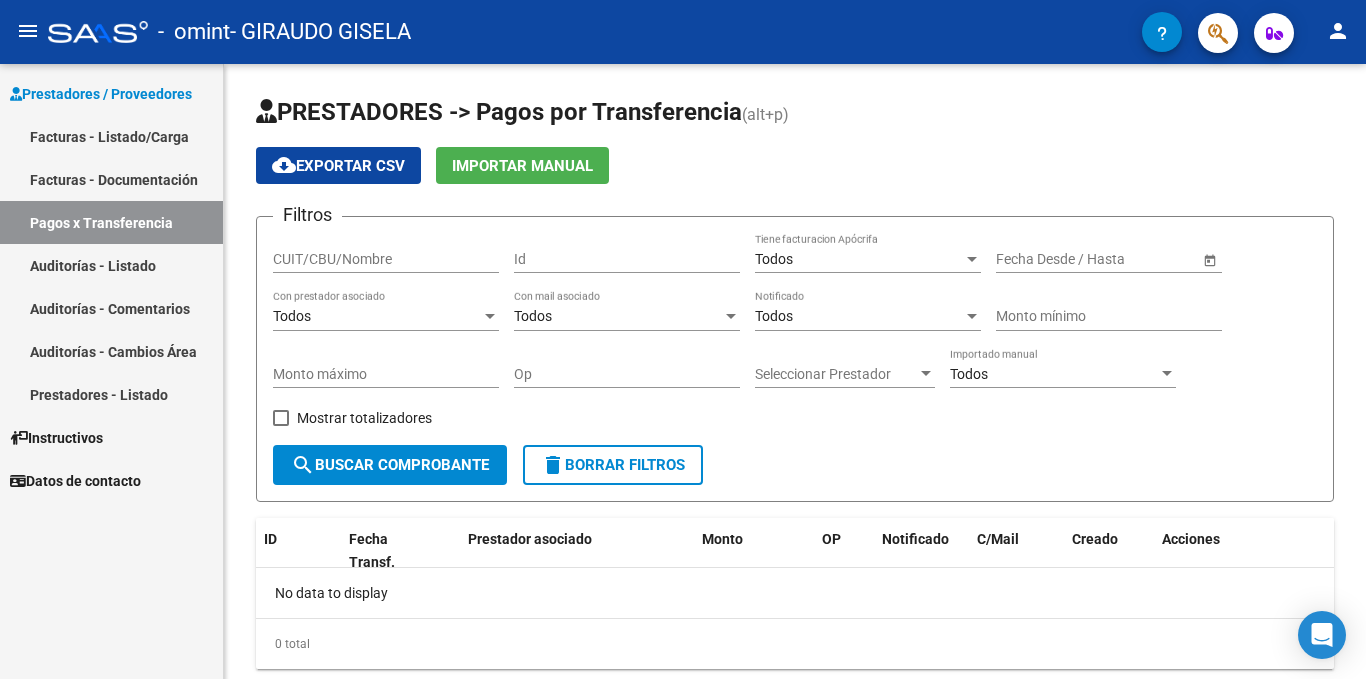 click on "Pagos x Transferencia" at bounding box center (111, 222) 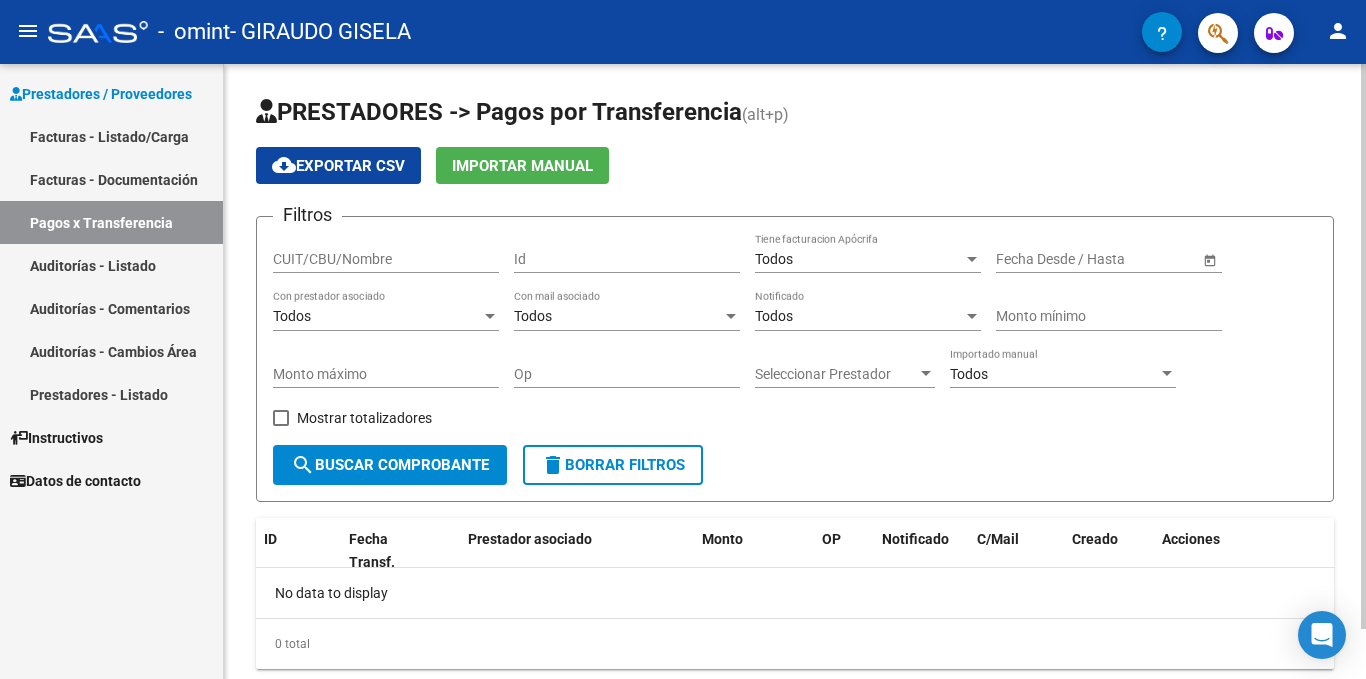 click on "PRESTADORES -> Pagos por Transferencia (alt+p) cloud_download  Exportar CSV   Importar Manual Filtros CUIT/CBU/Nombre Id Todos Tiene facturacion Apócrifa Start date – End date Fecha Desde / Hasta Todos Con prestador asociado Todos Con mail asociado Todos Notificado Monto mínimo Monto máximo Op Seleccionar Prestador Seleccionar Prestador Todos Importado manual    Mostrar totalizadores  search  Buscar Comprobante  delete  Borrar Filtros" 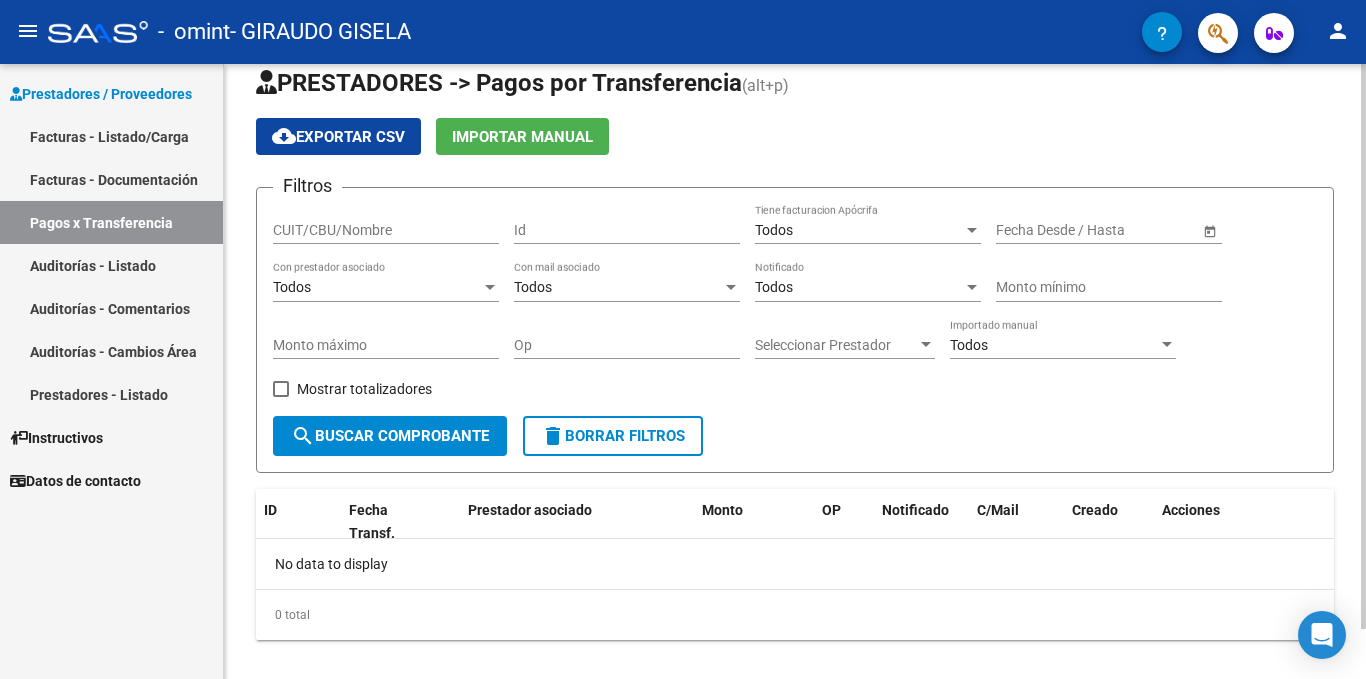 scroll, scrollTop: 54, scrollLeft: 0, axis: vertical 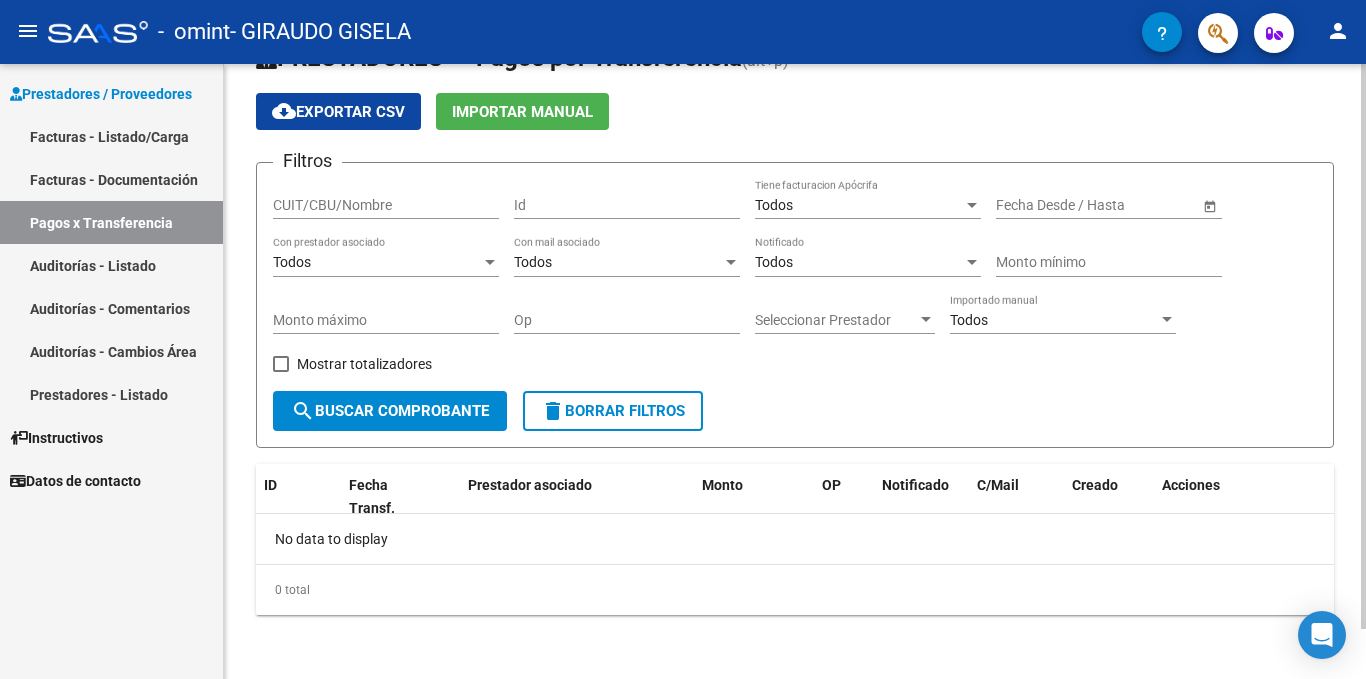 drag, startPoint x: 622, startPoint y: 405, endPoint x: 618, endPoint y: 416, distance: 11.7046995 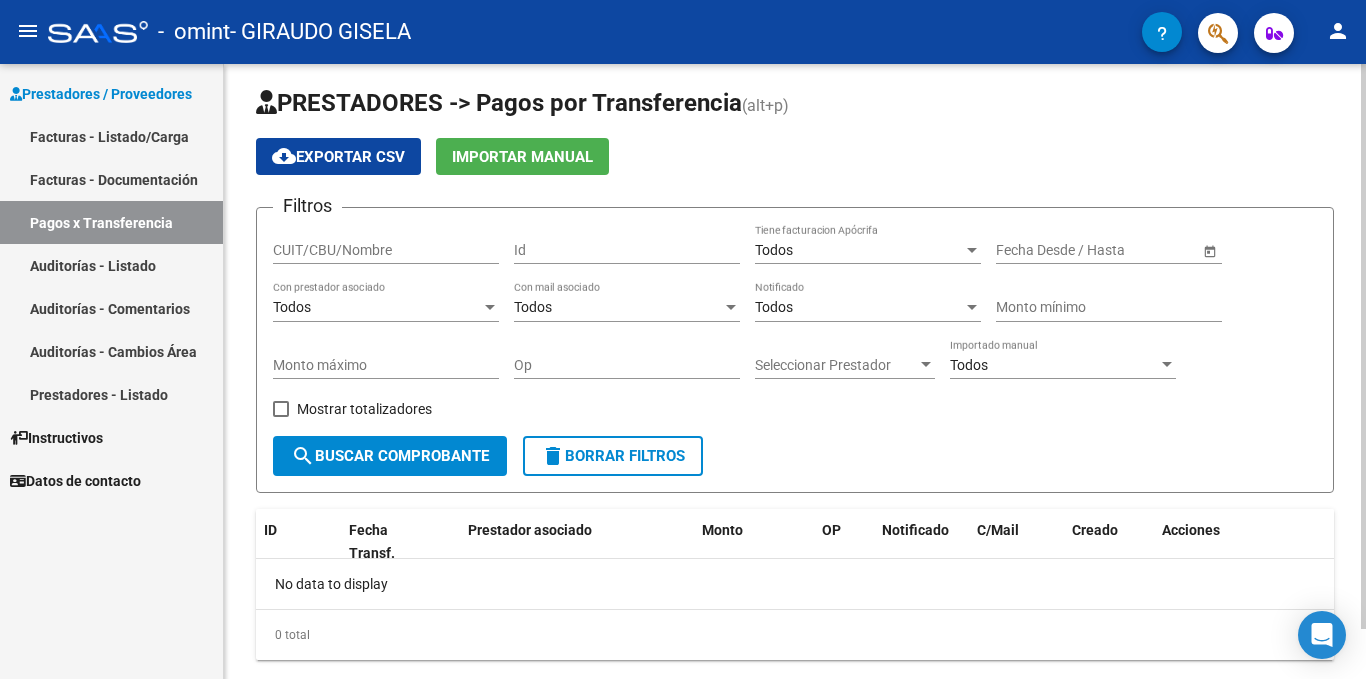 scroll, scrollTop: 54, scrollLeft: 0, axis: vertical 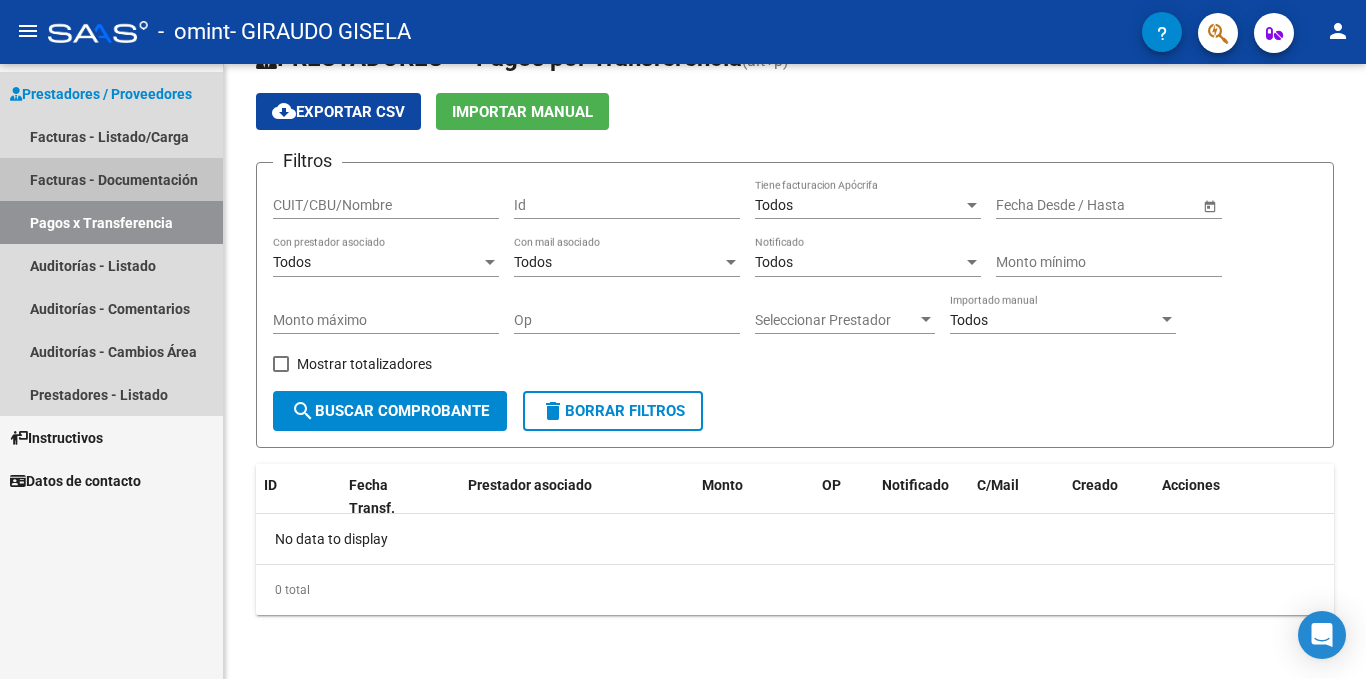 click on "Facturas - Documentación" at bounding box center [111, 179] 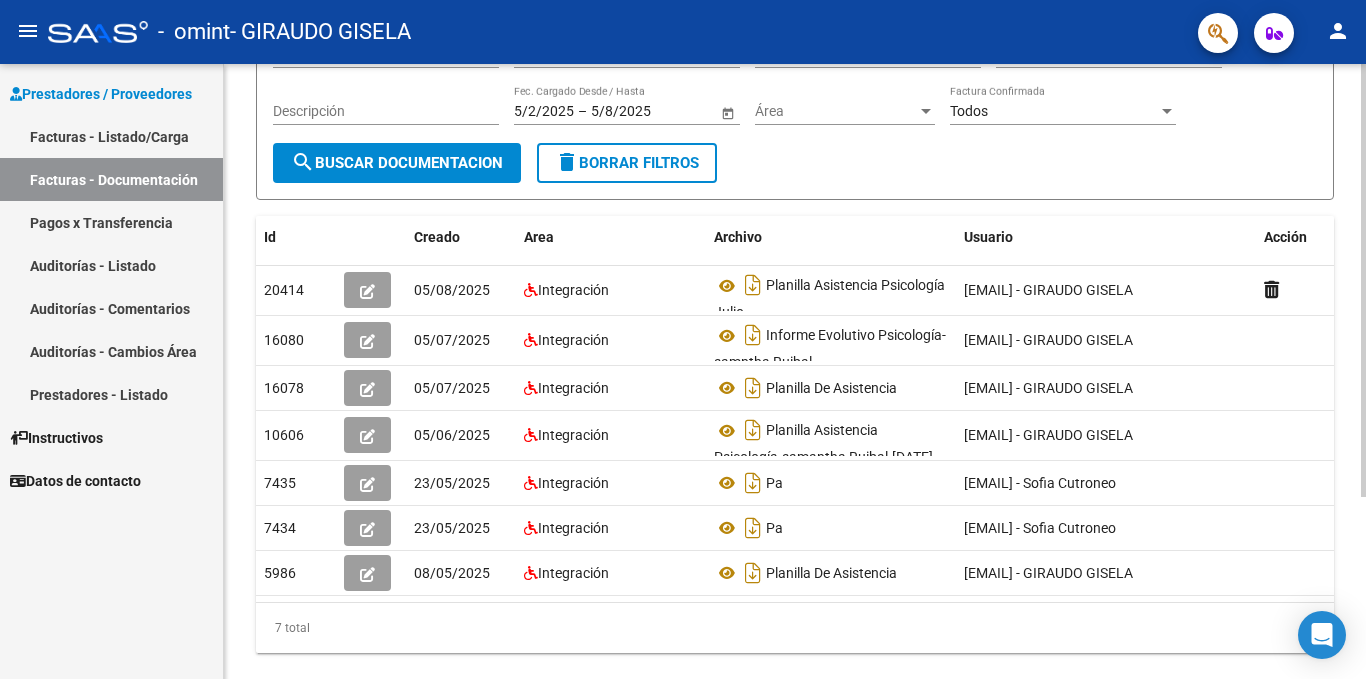 scroll, scrollTop: 258, scrollLeft: 0, axis: vertical 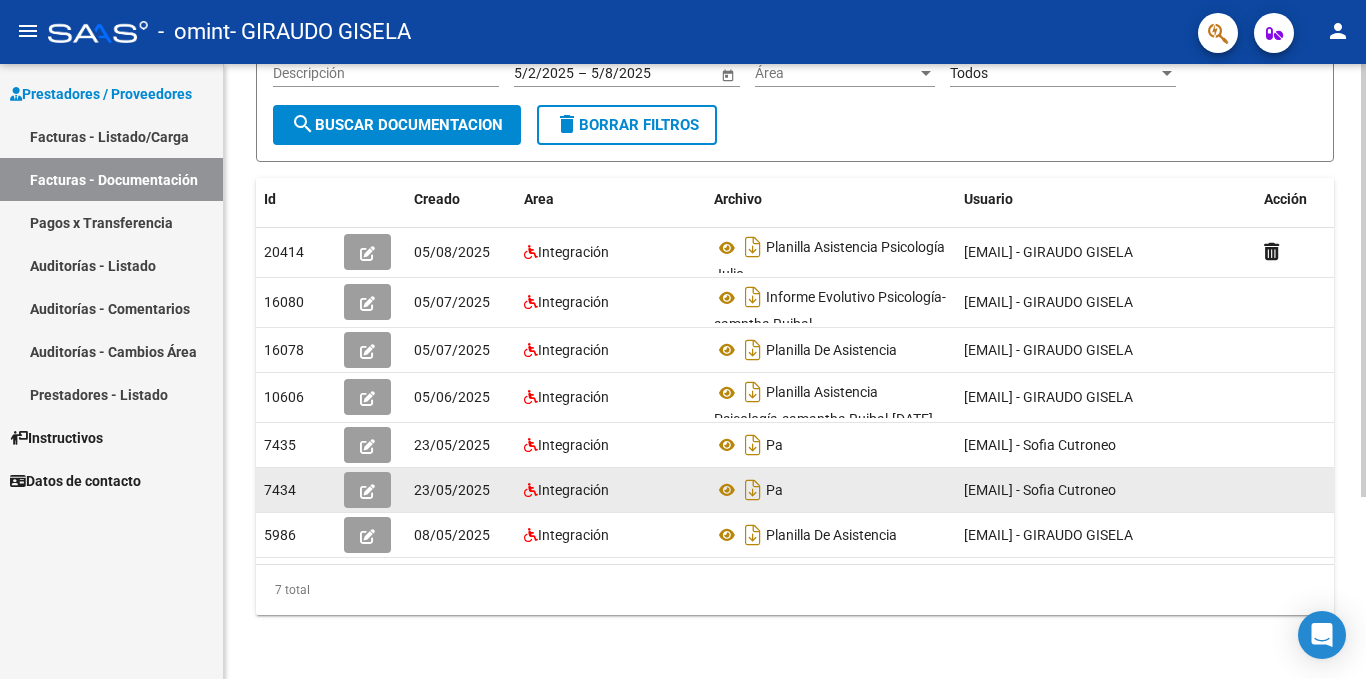 click 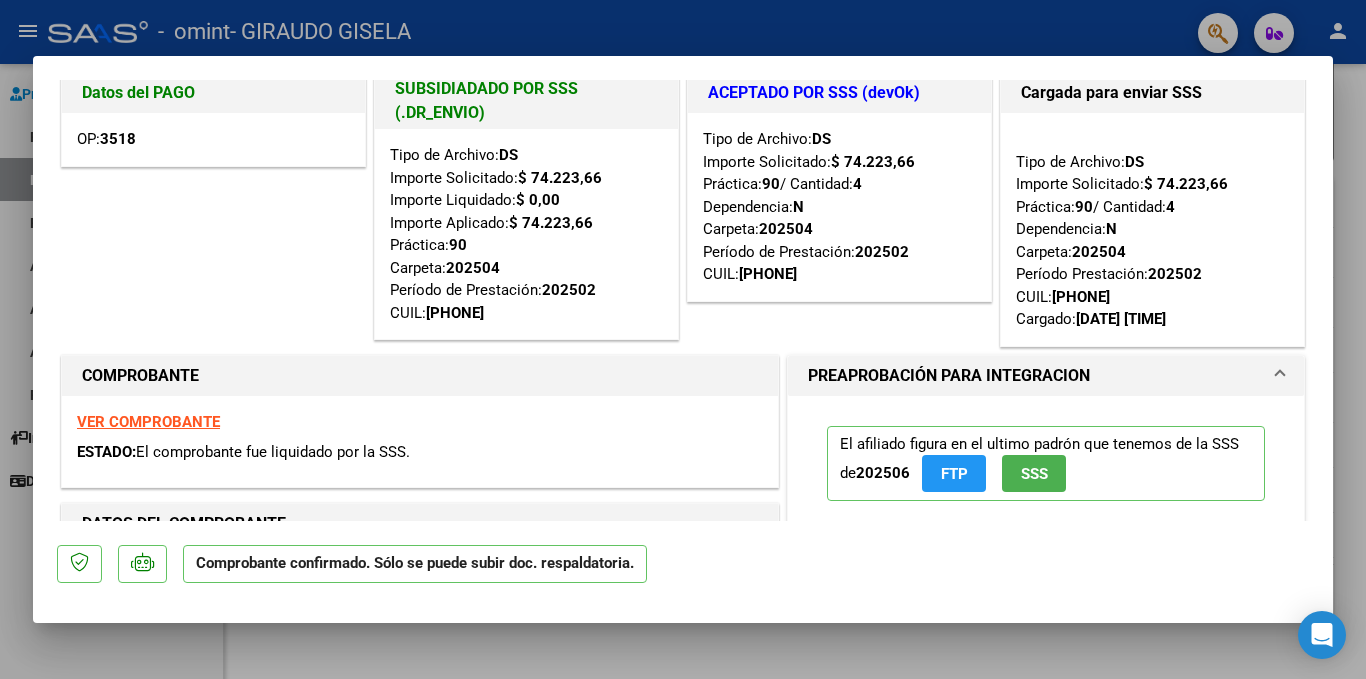 scroll, scrollTop: 0, scrollLeft: 0, axis: both 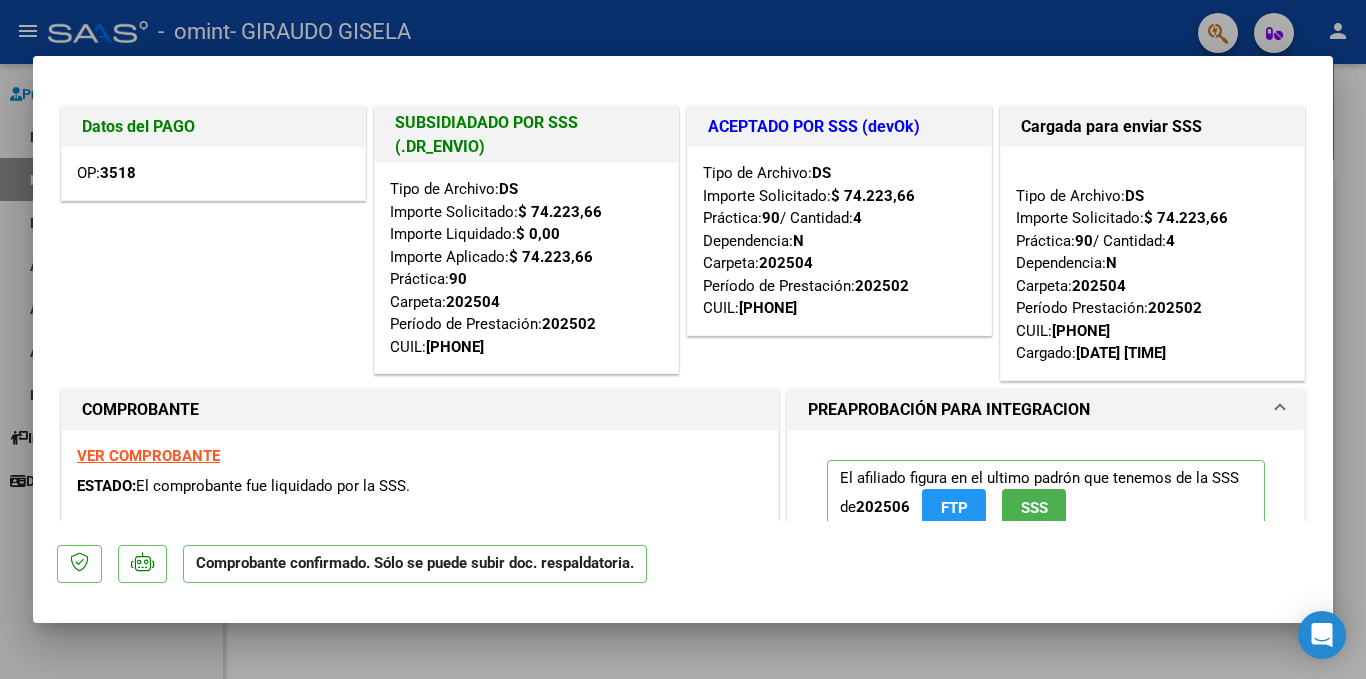 drag, startPoint x: 1351, startPoint y: 121, endPoint x: 1261, endPoint y: 139, distance: 91.78235 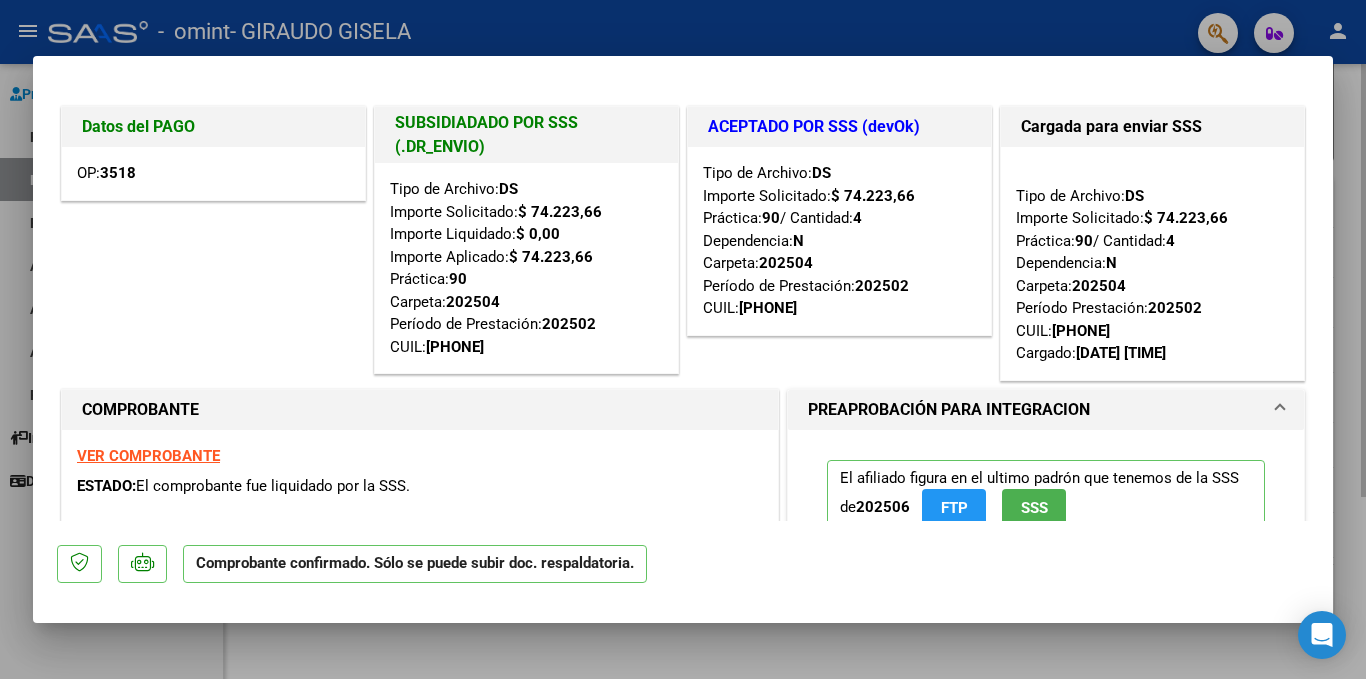 type 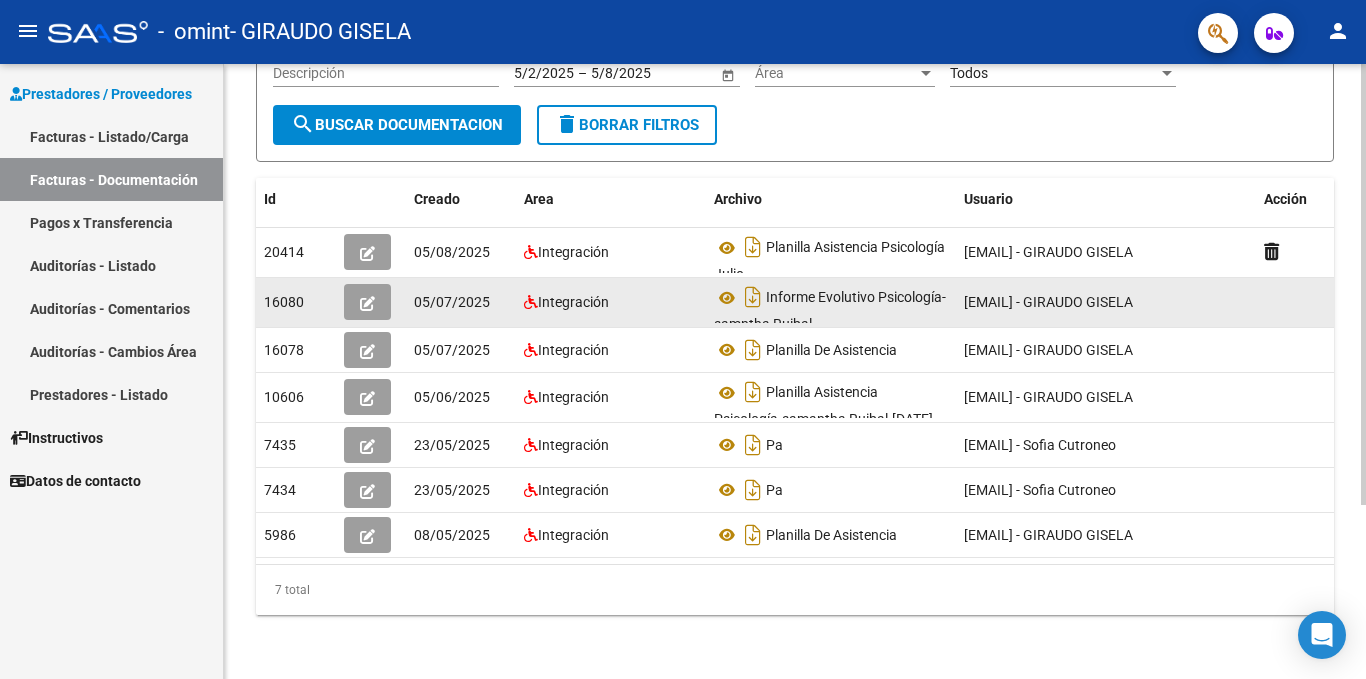 scroll, scrollTop: 258, scrollLeft: 0, axis: vertical 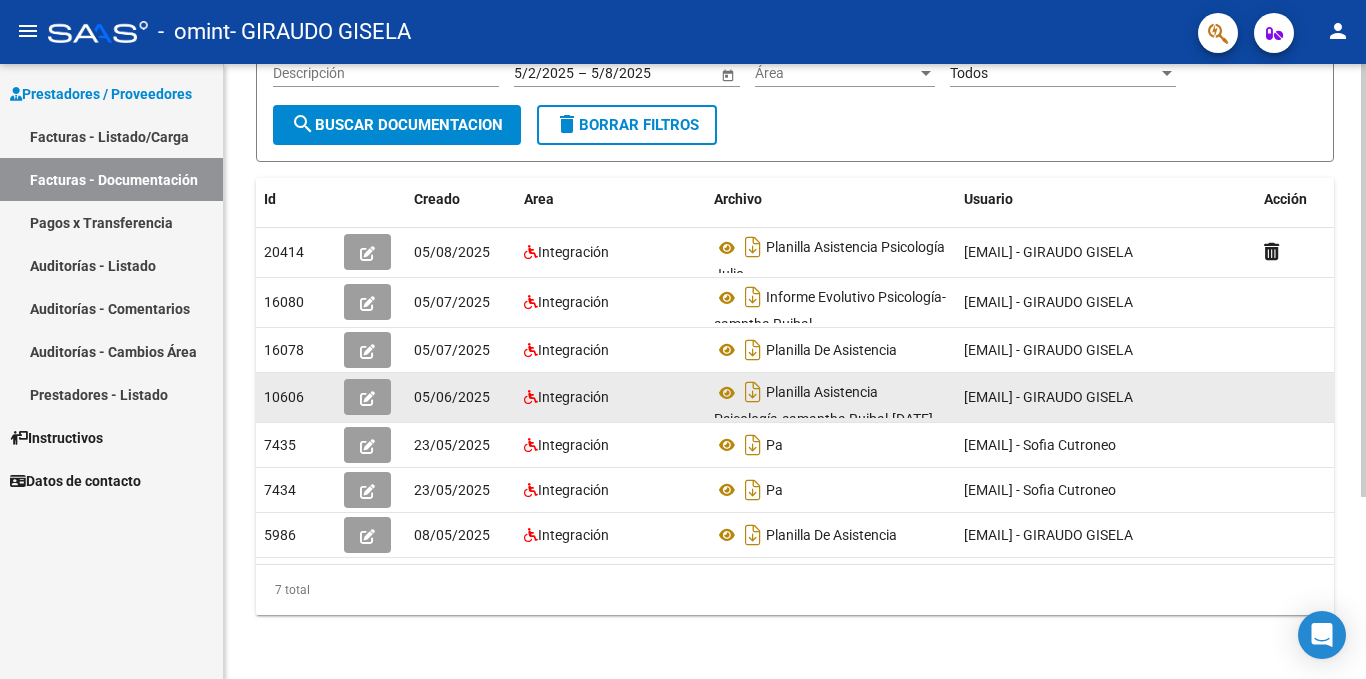 click 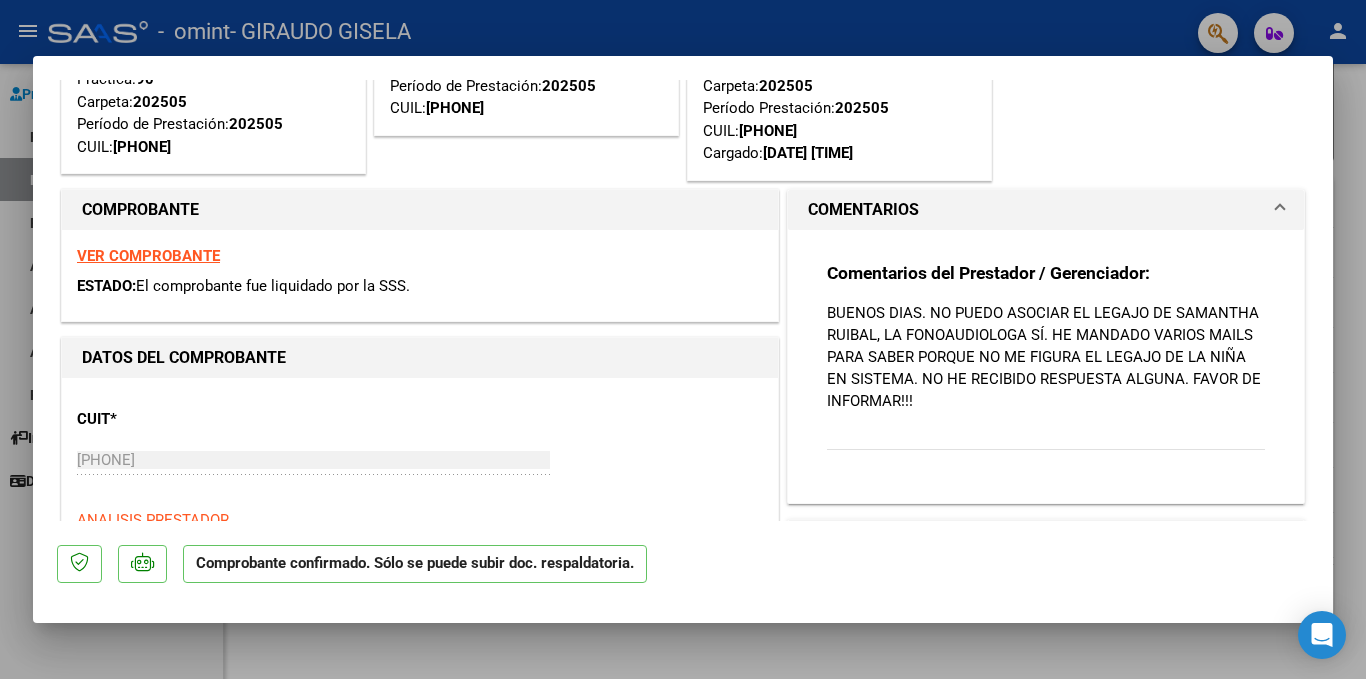scroll, scrollTop: 0, scrollLeft: 0, axis: both 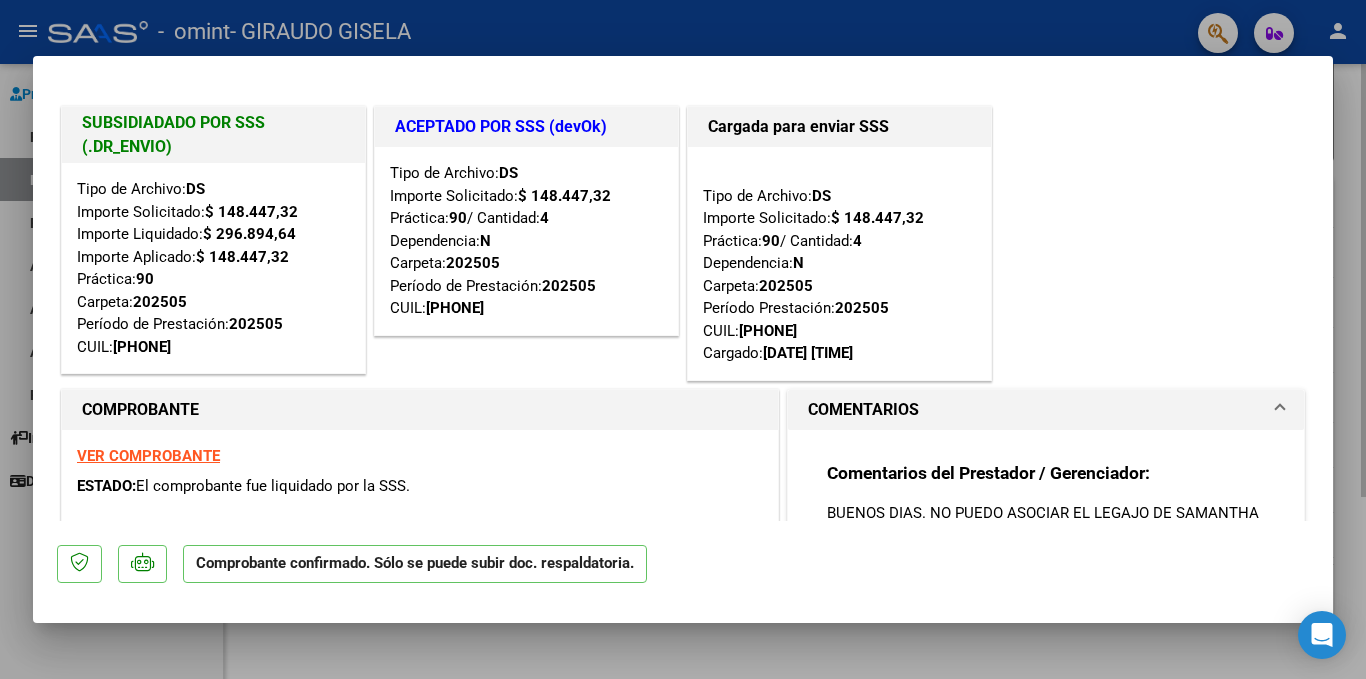 click at bounding box center [683, 339] 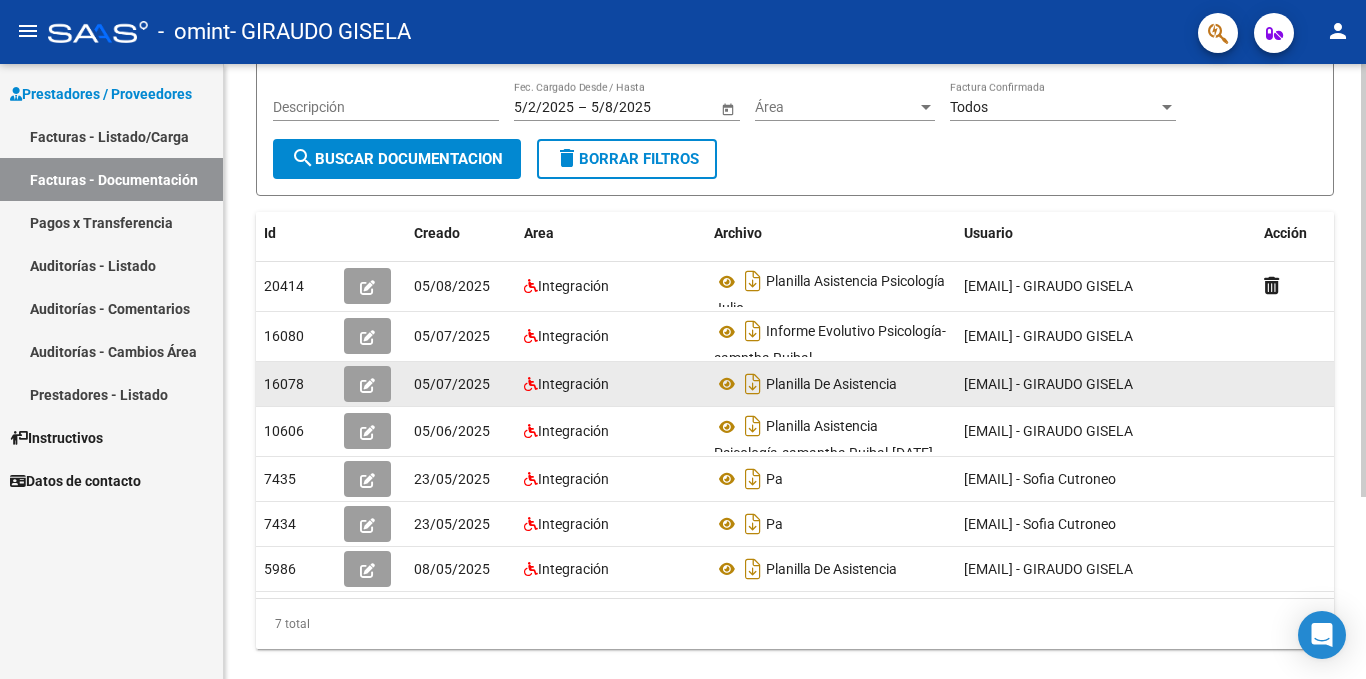 scroll, scrollTop: 258, scrollLeft: 0, axis: vertical 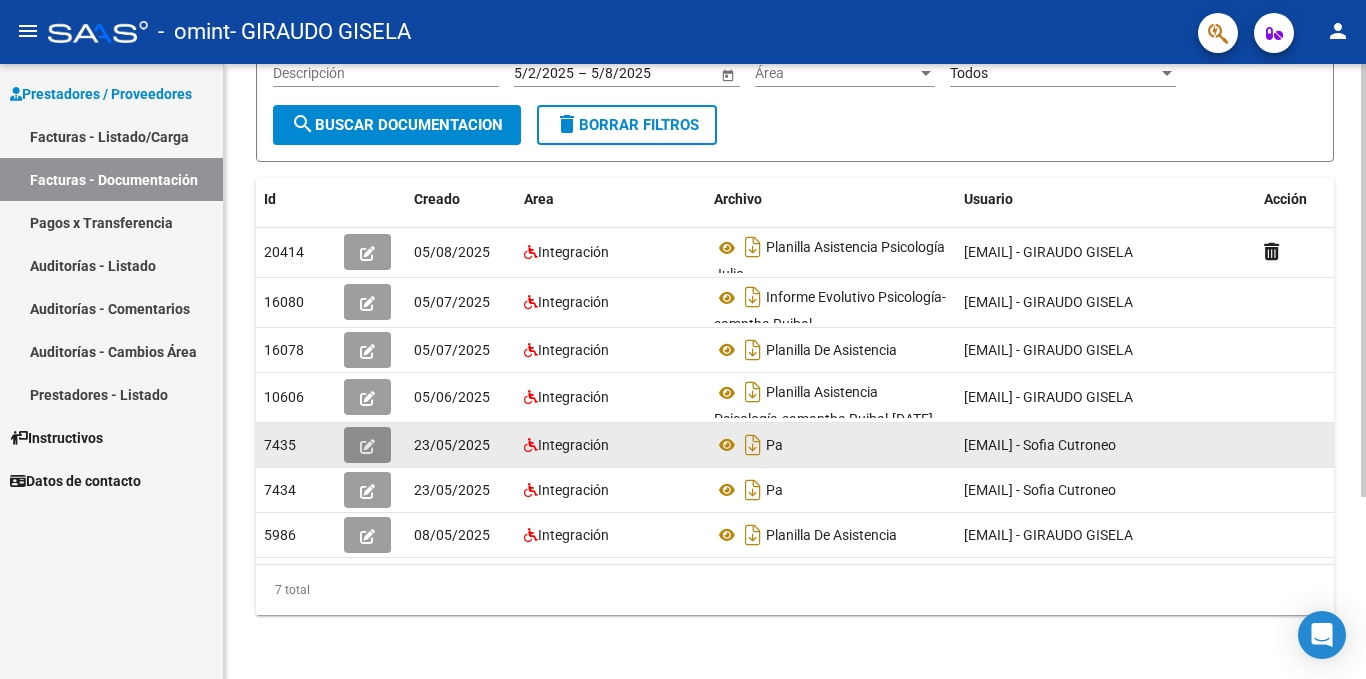 click 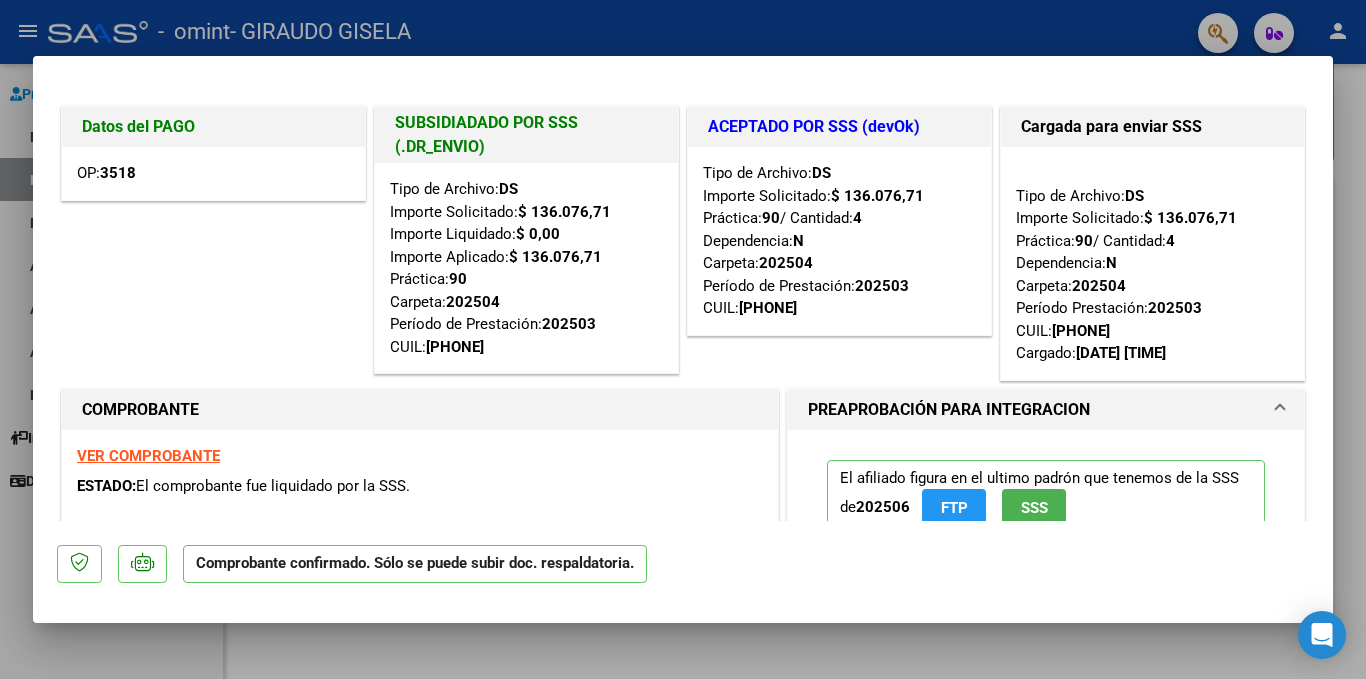drag, startPoint x: 1344, startPoint y: 148, endPoint x: 1327, endPoint y: 149, distance: 17.029387 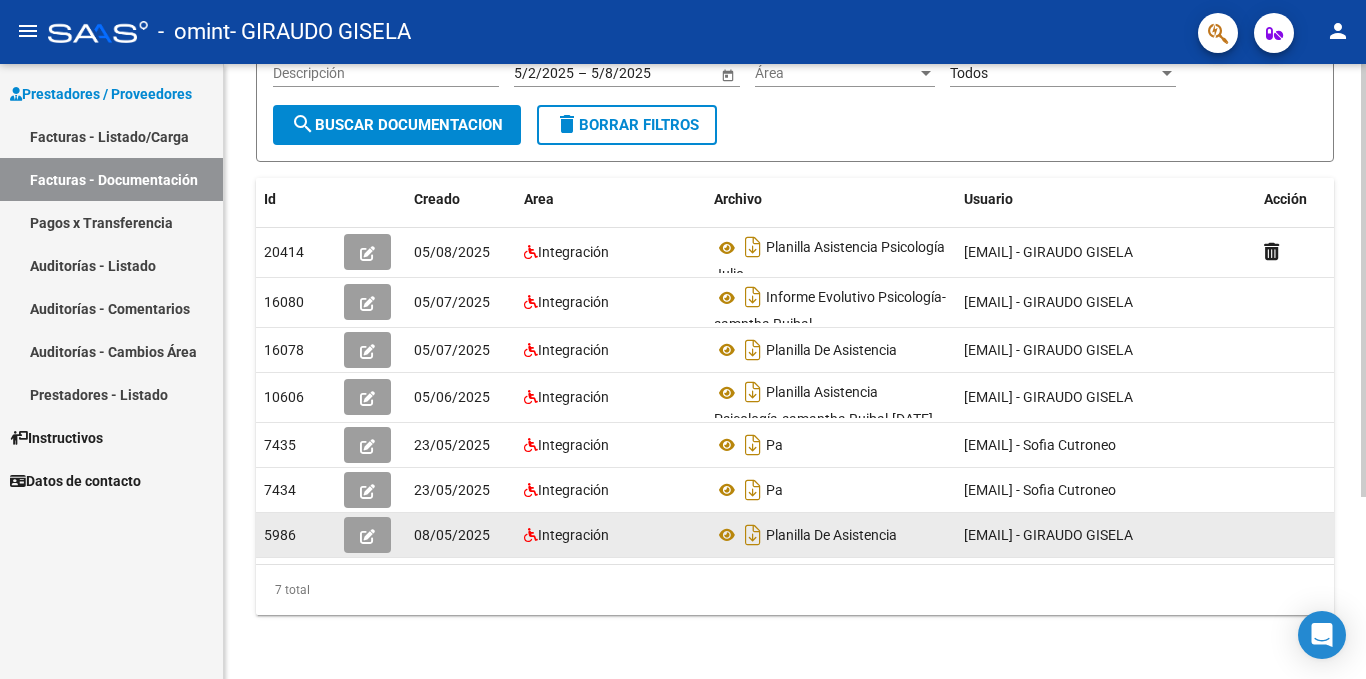 scroll, scrollTop: 258, scrollLeft: 0, axis: vertical 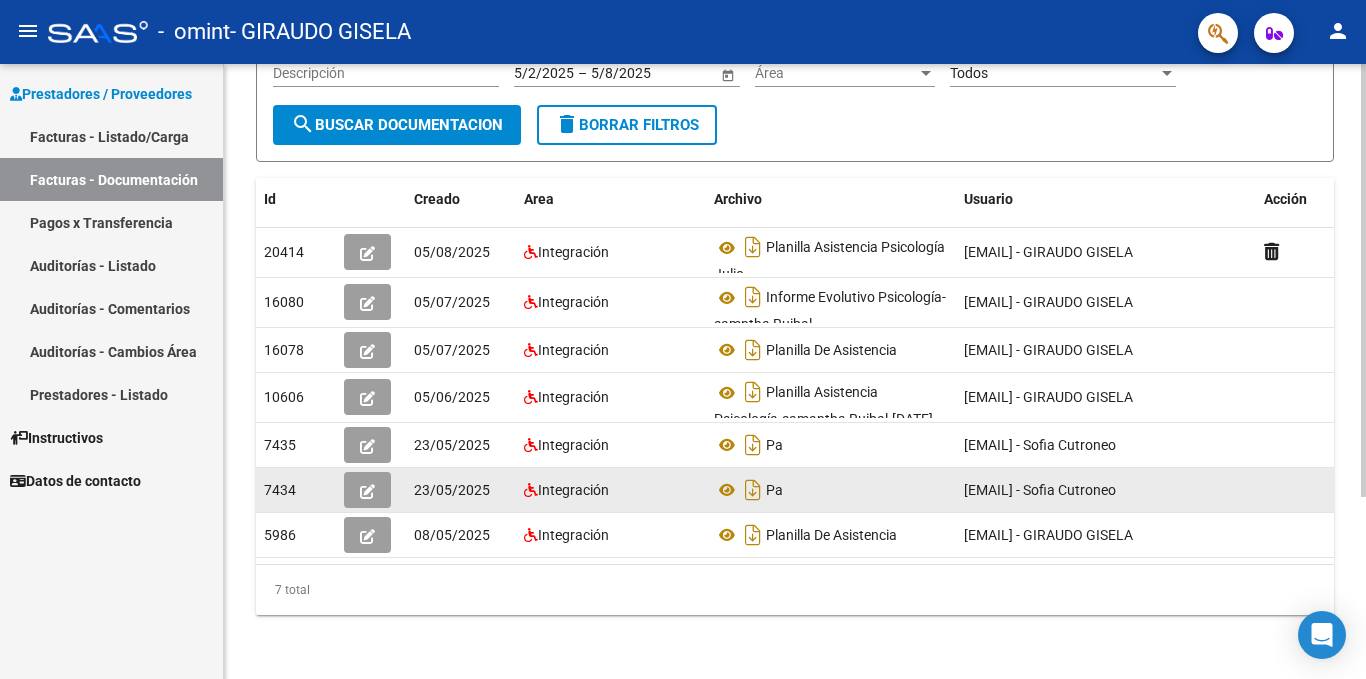 click 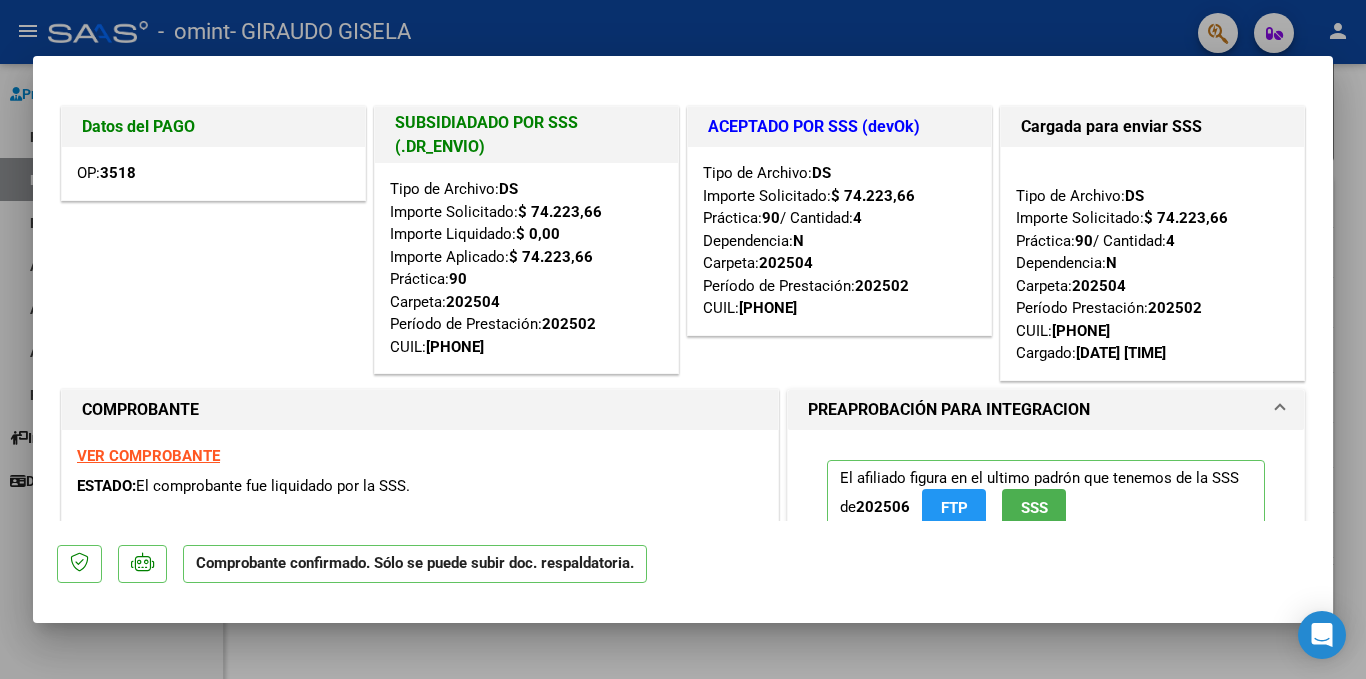 click at bounding box center (683, 339) 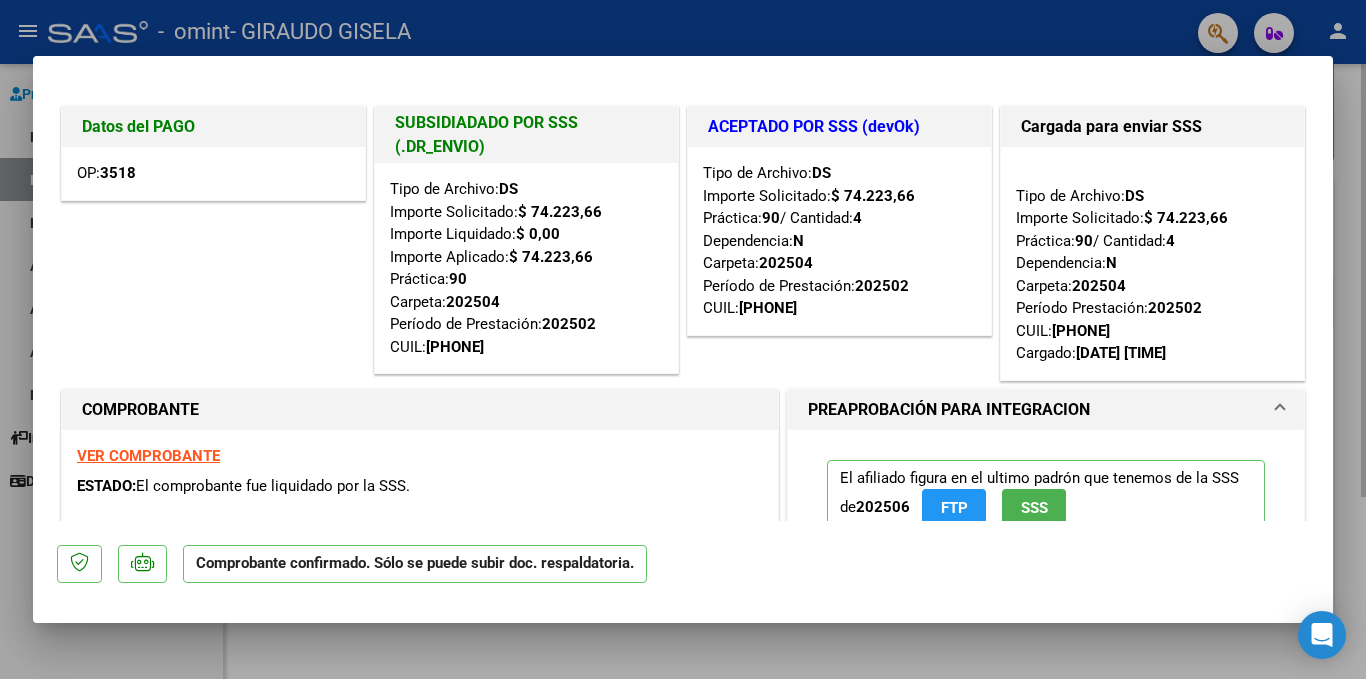 type 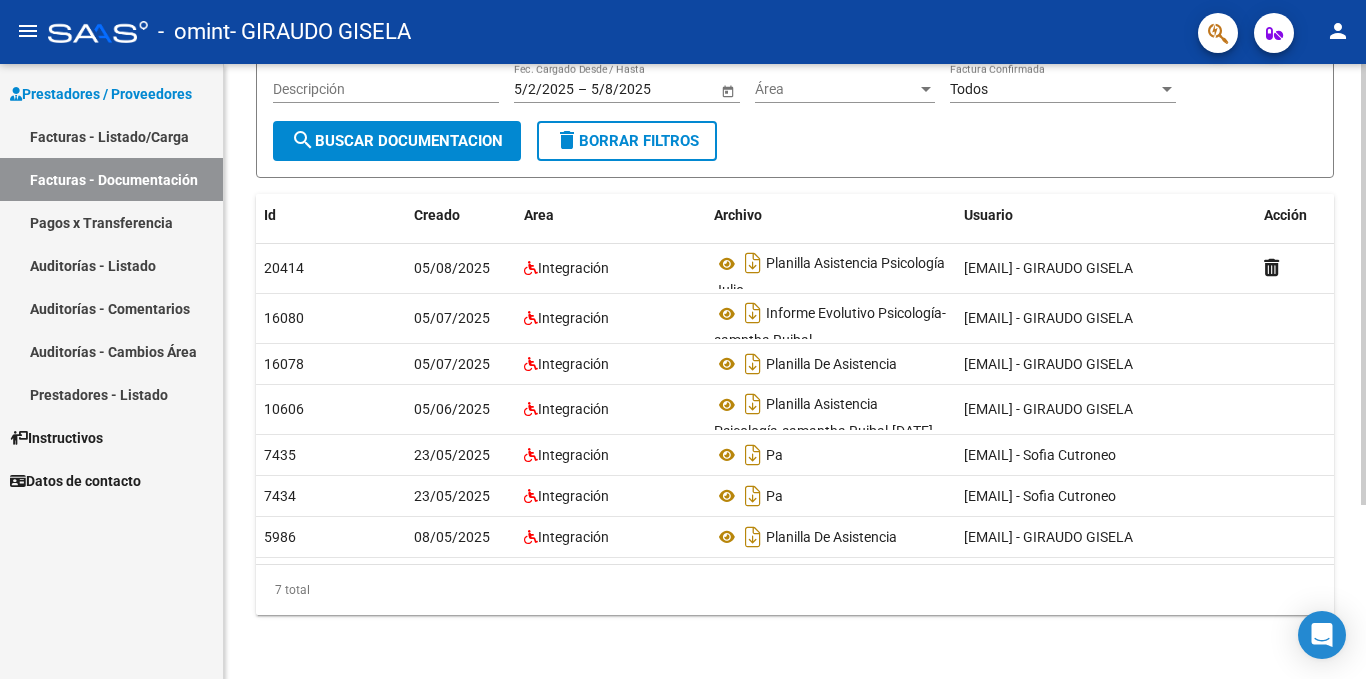 scroll, scrollTop: 258, scrollLeft: 0, axis: vertical 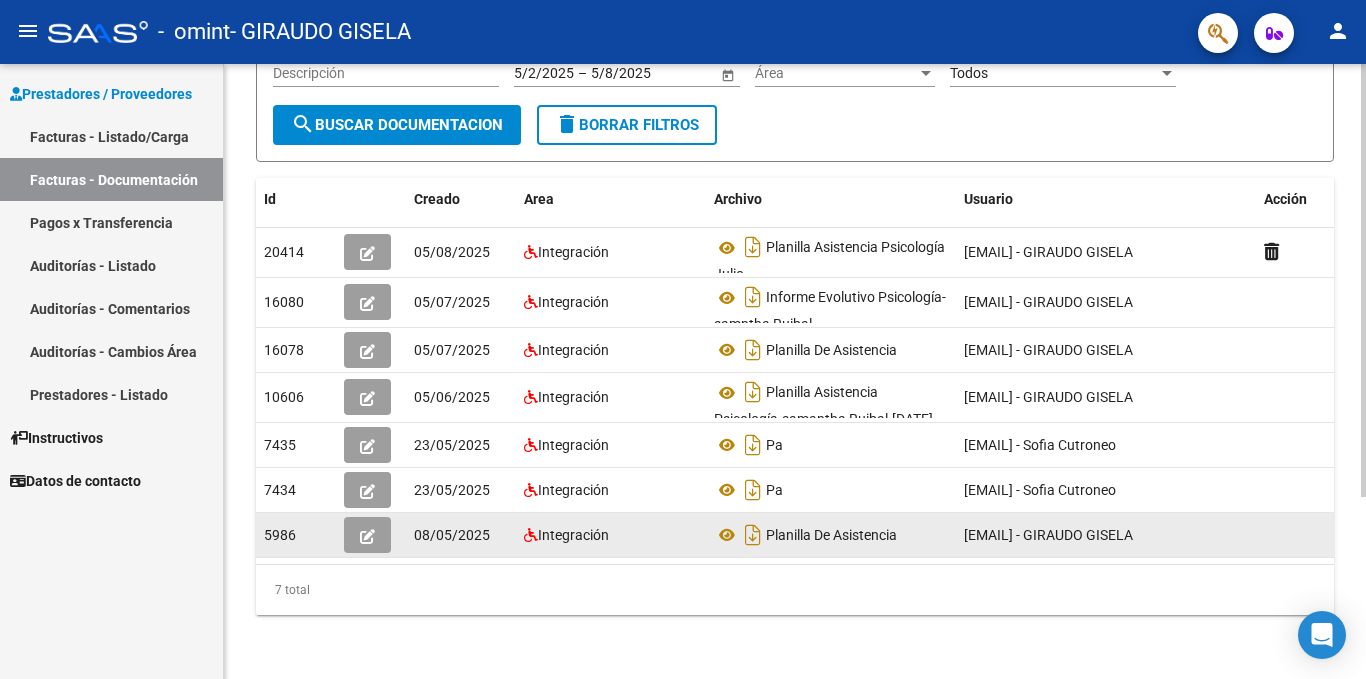 click 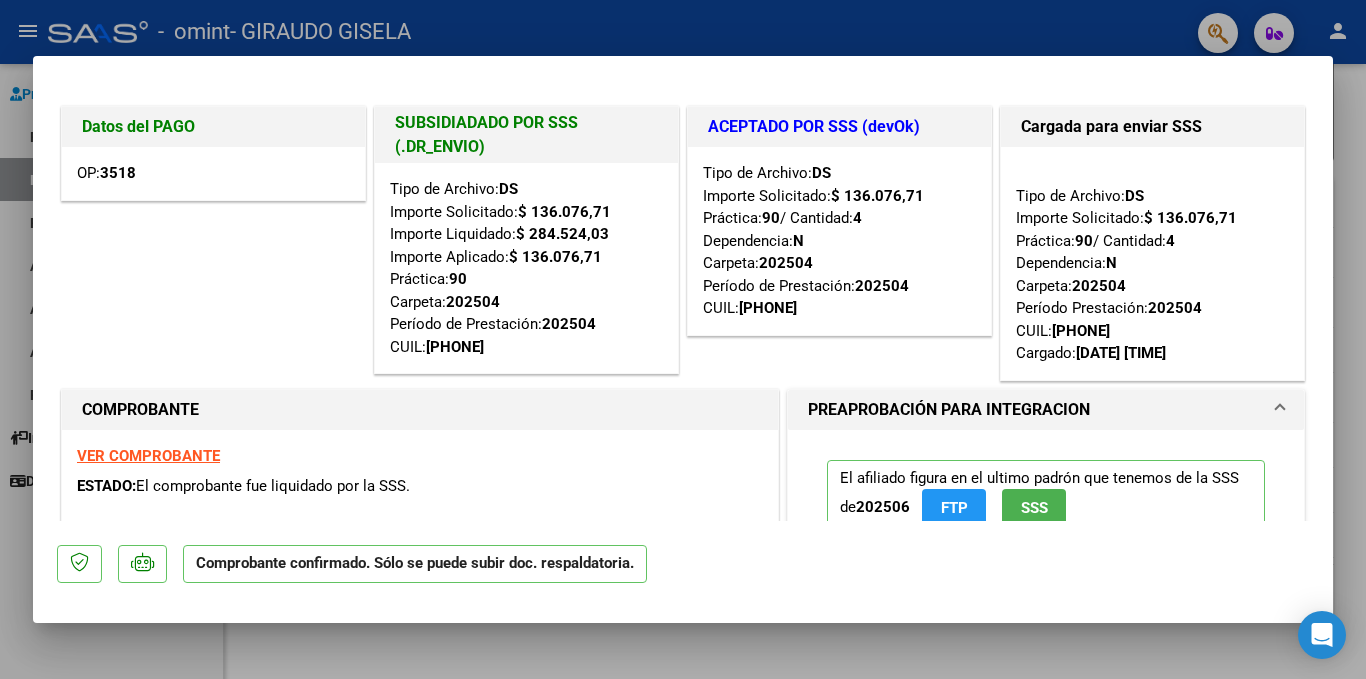click at bounding box center [683, 339] 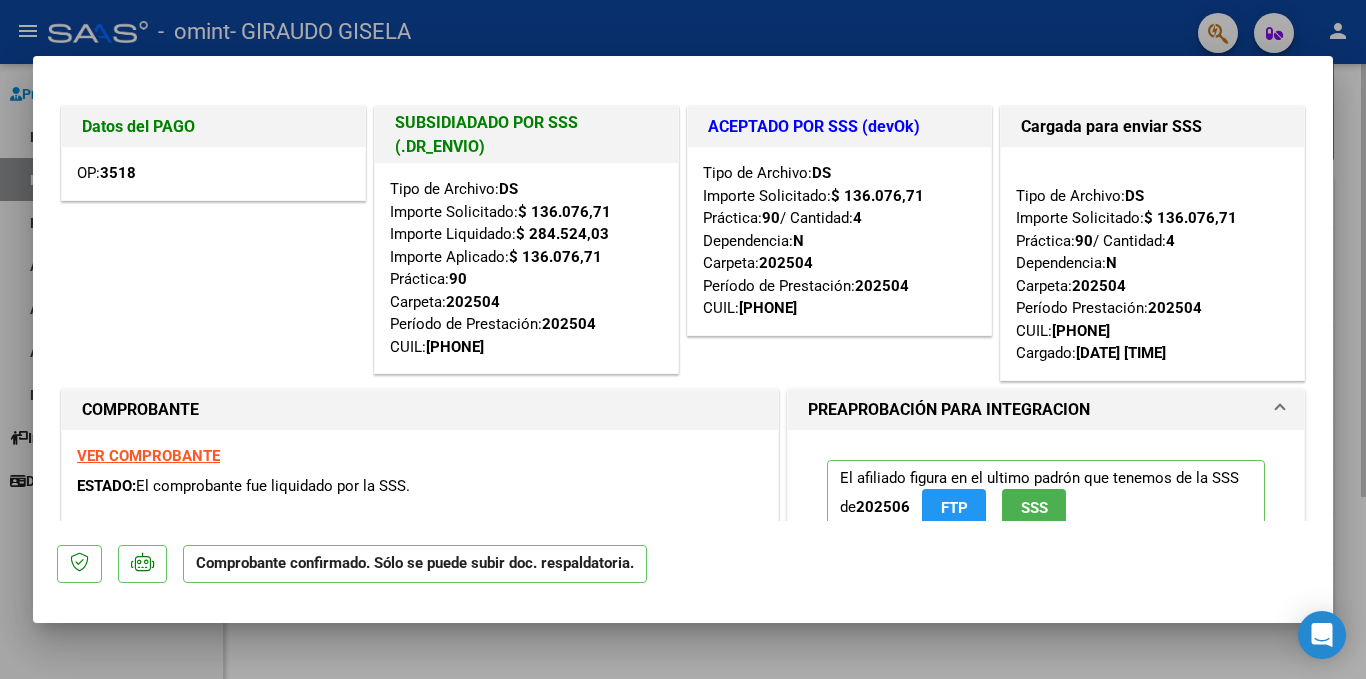 type 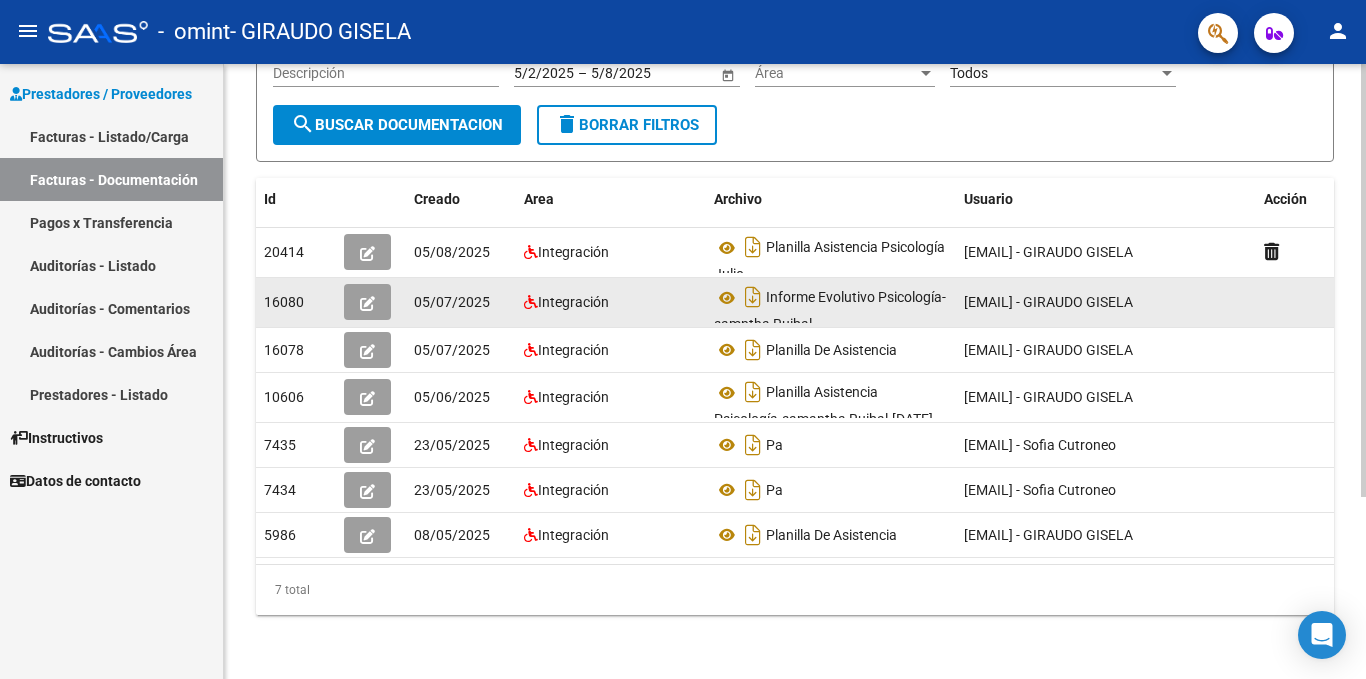 scroll, scrollTop: 258, scrollLeft: 0, axis: vertical 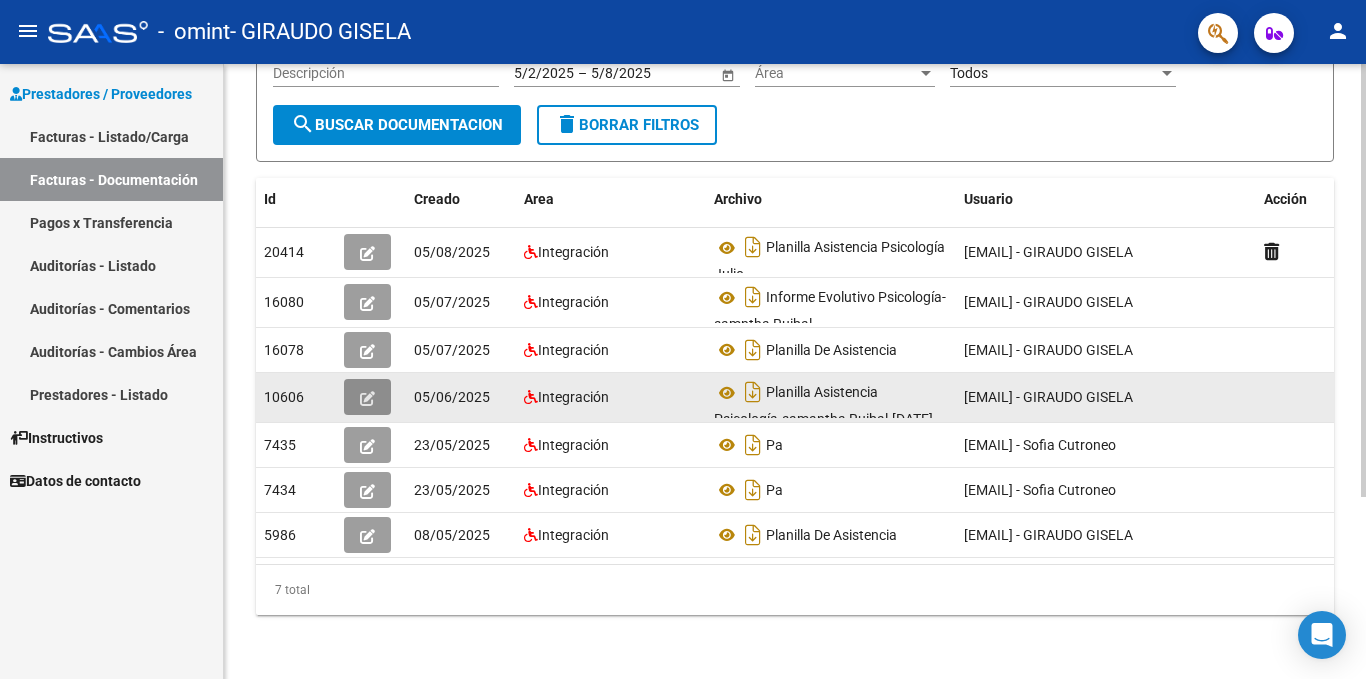 click 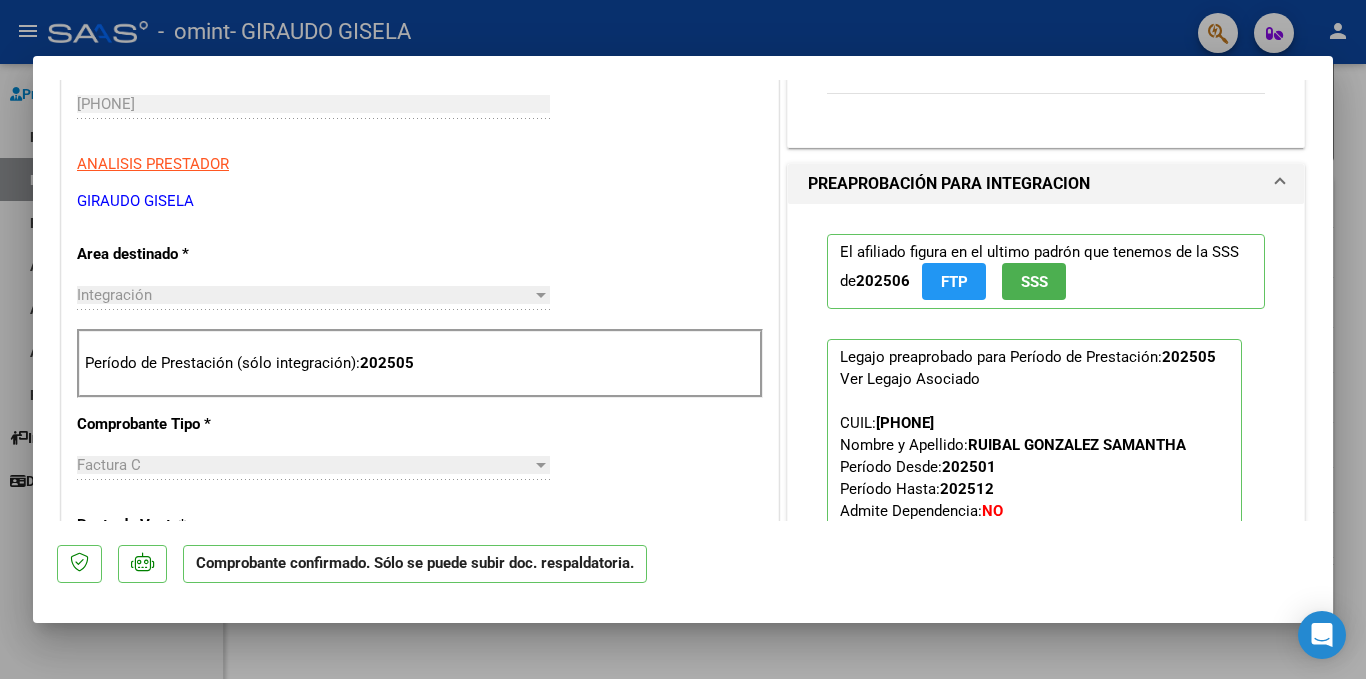 scroll, scrollTop: 600, scrollLeft: 0, axis: vertical 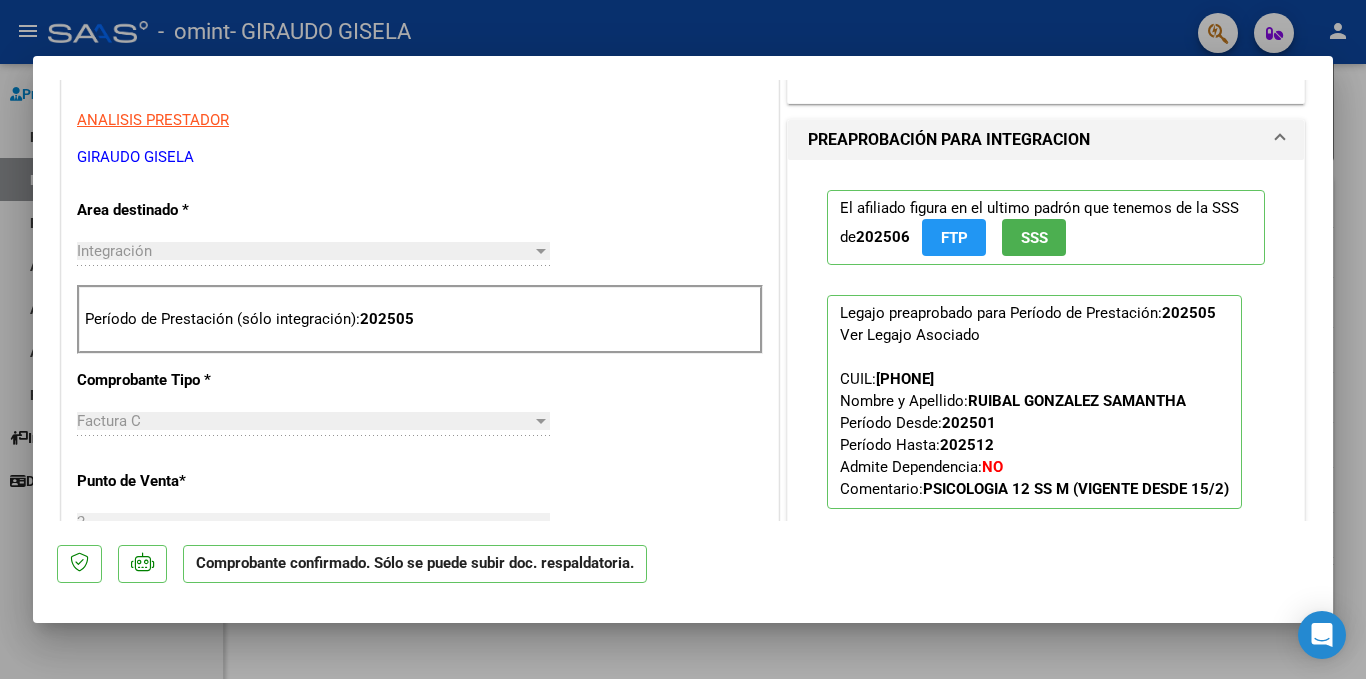 click at bounding box center [683, 339] 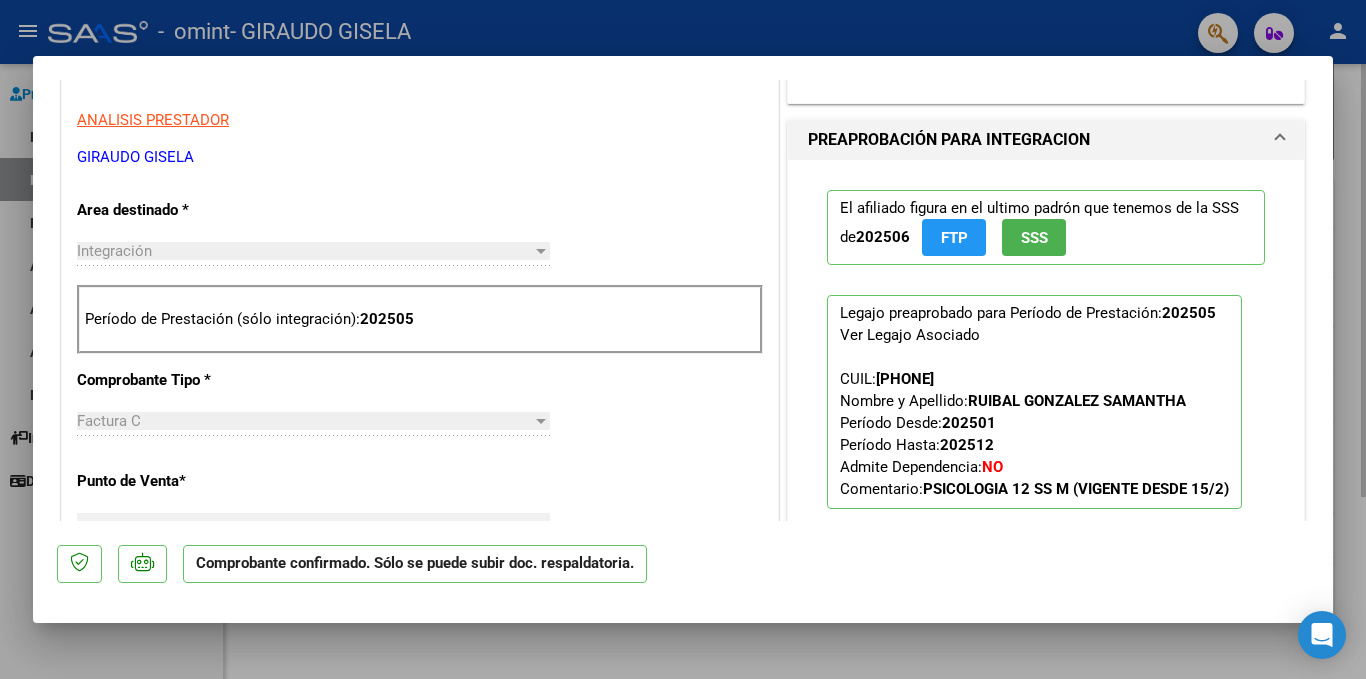 scroll, scrollTop: 0, scrollLeft: 0, axis: both 